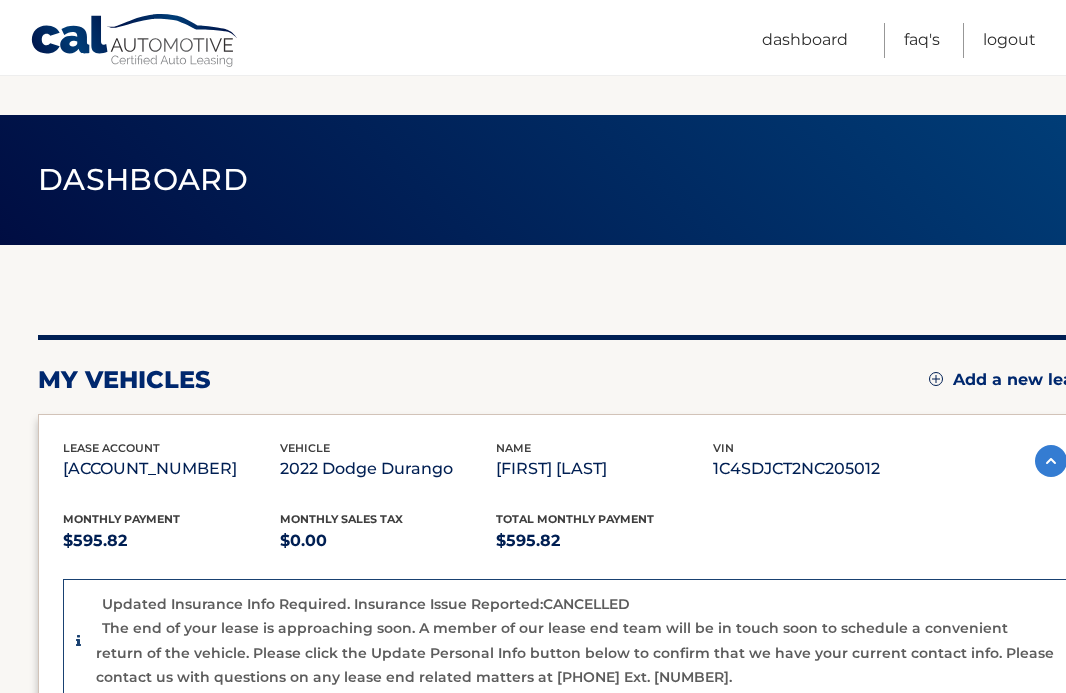 scroll, scrollTop: 447, scrollLeft: 0, axis: vertical 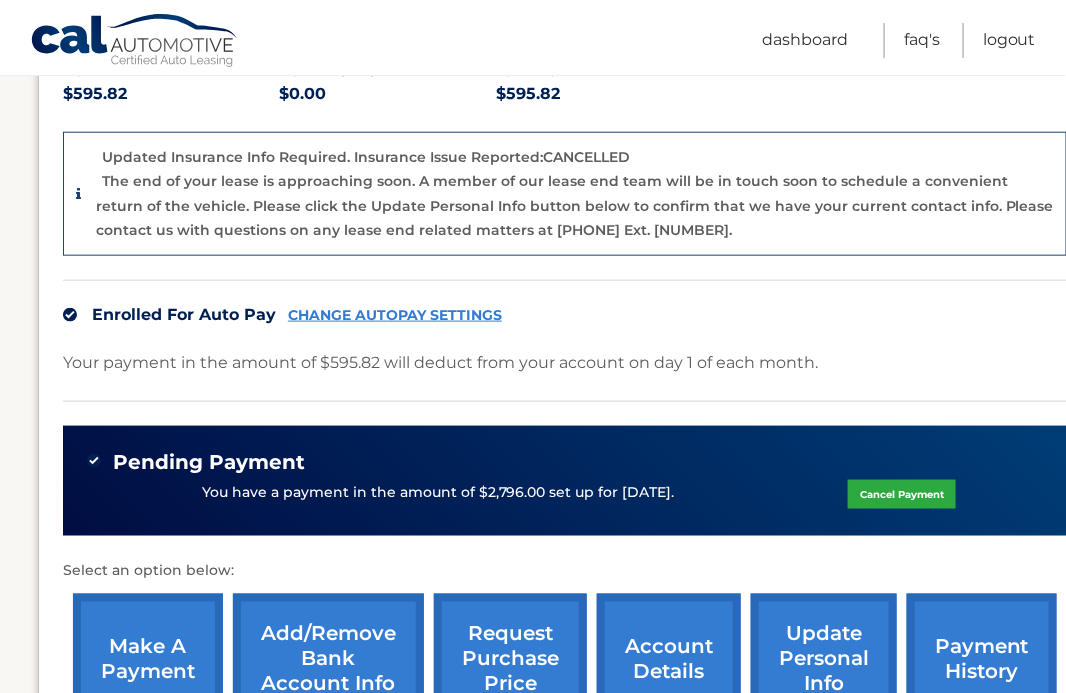 click on "Cancel Payment" 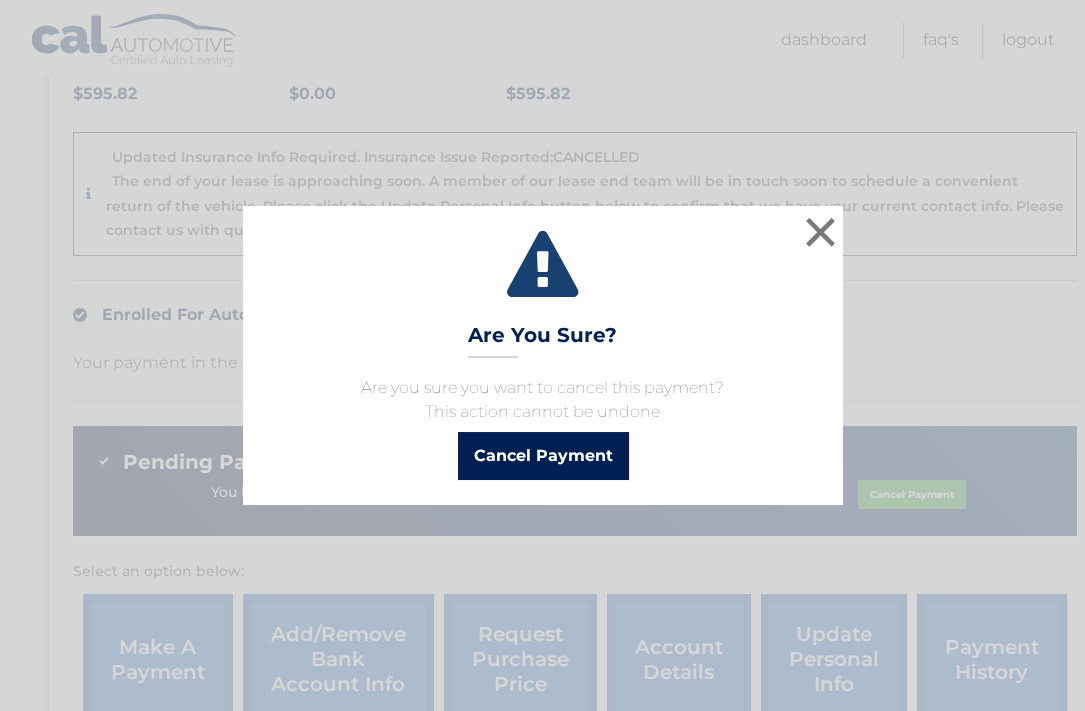 click on "Cancel Payment" at bounding box center (543, 456) 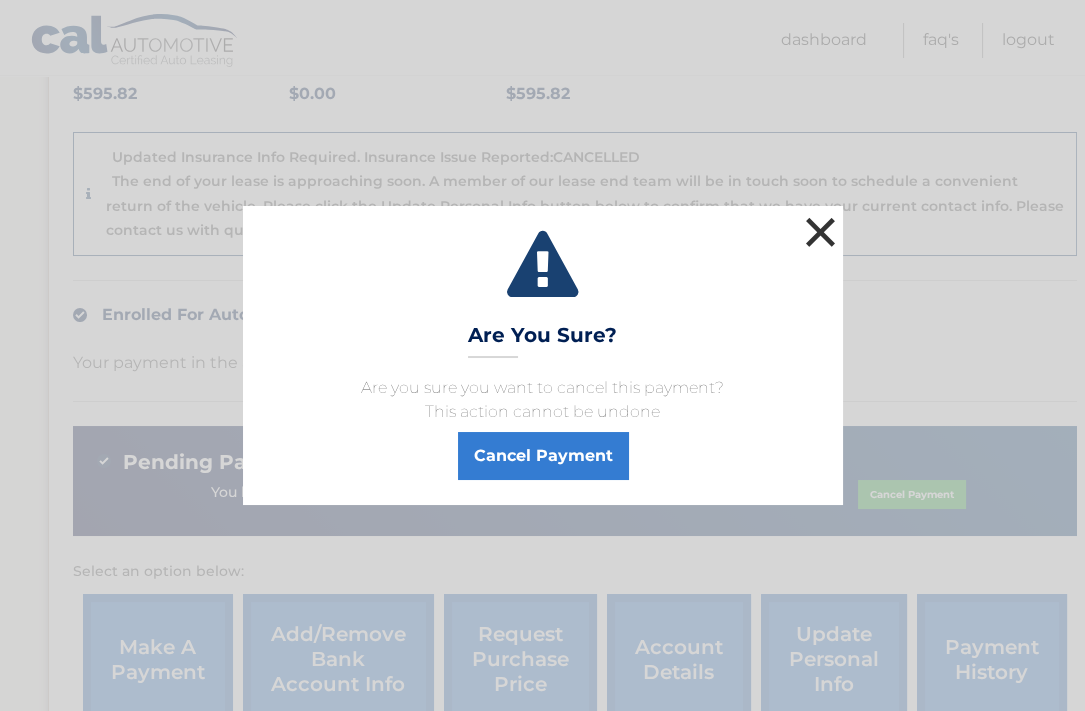 click on "×" at bounding box center [821, 232] 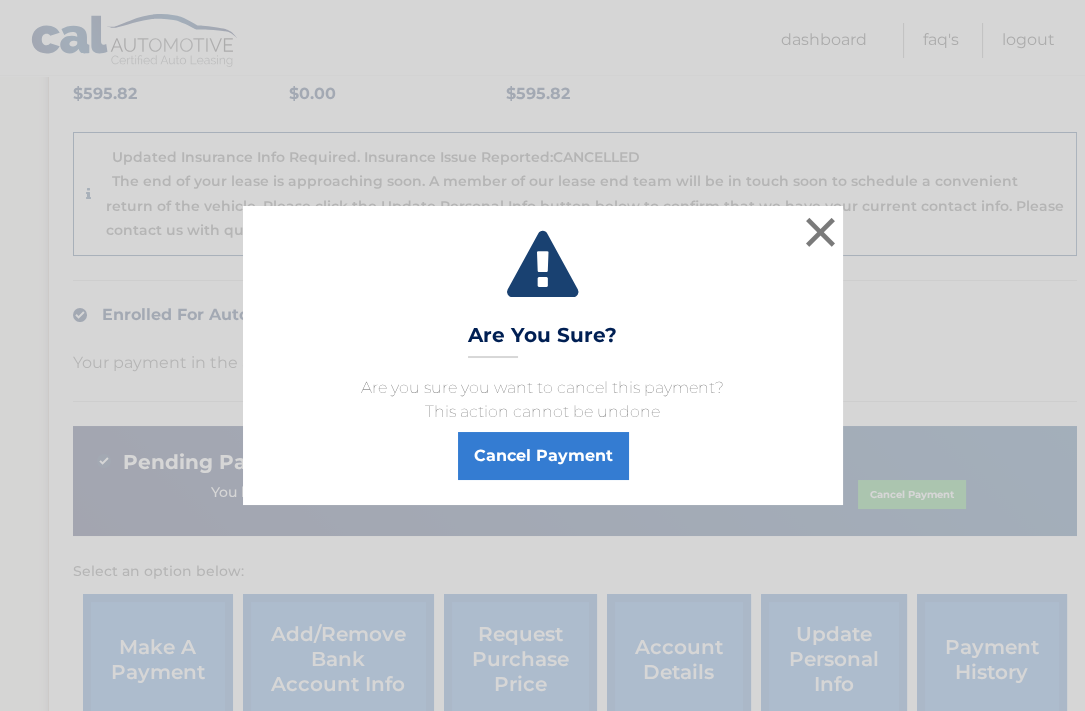 click on "The end of your lease is approaching soon.  A member of our lease end team will be in touch soon to schedule a convenient return of the vehicle.  Please click the Update Personal Info button below  to confirm that we have your current contact info.  Please contact us with questions on any lease end related matters at 609.807.3200 Ext. 9510." at bounding box center [585, 206] 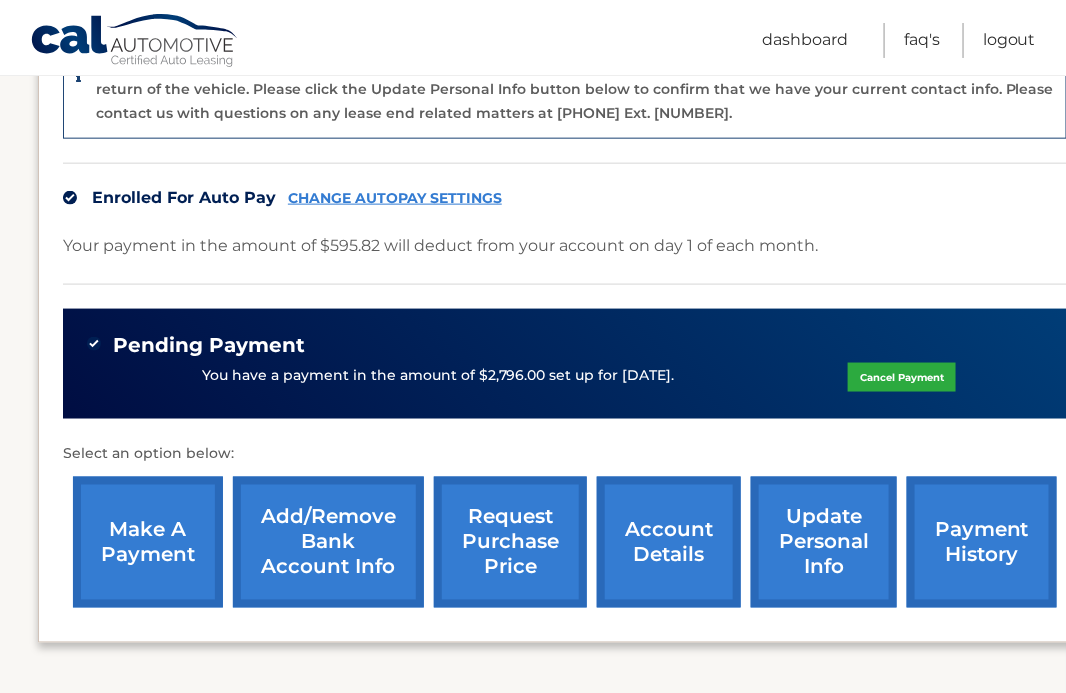 scroll, scrollTop: 566, scrollLeft: 0, axis: vertical 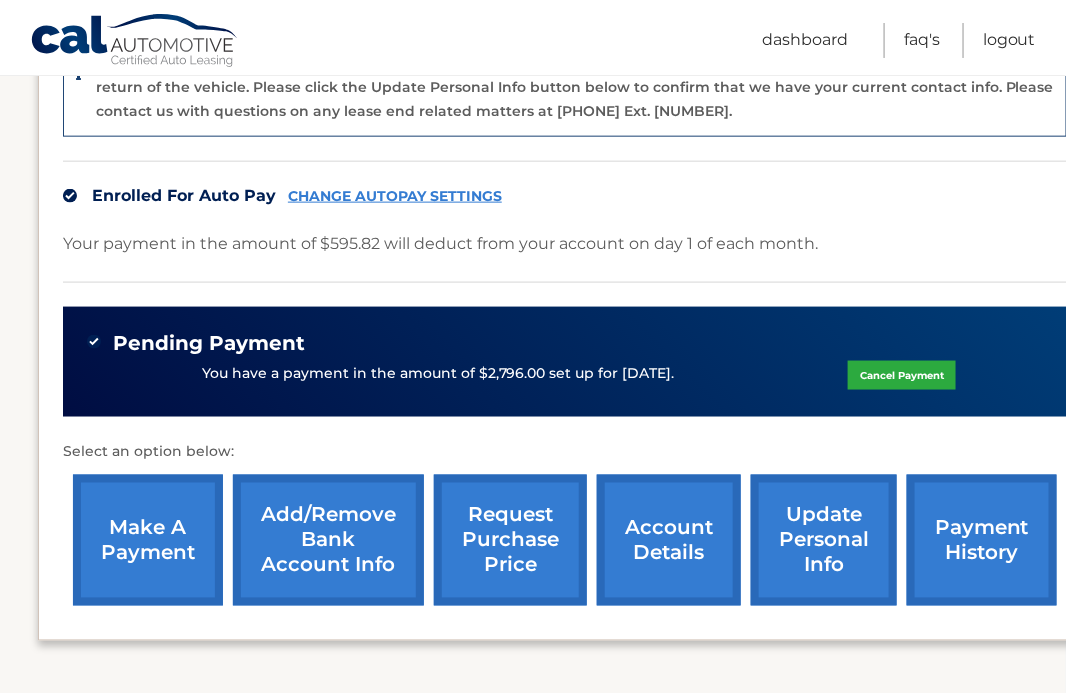 click on "Cancel Payment" 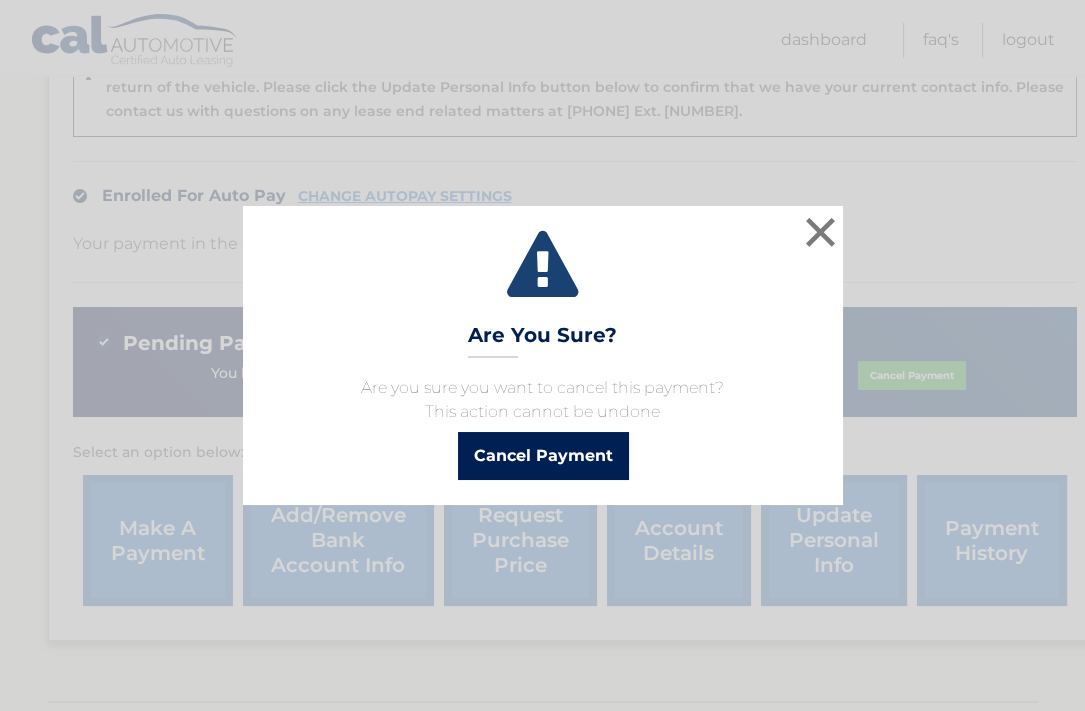 click on "Cancel Payment" at bounding box center [543, 456] 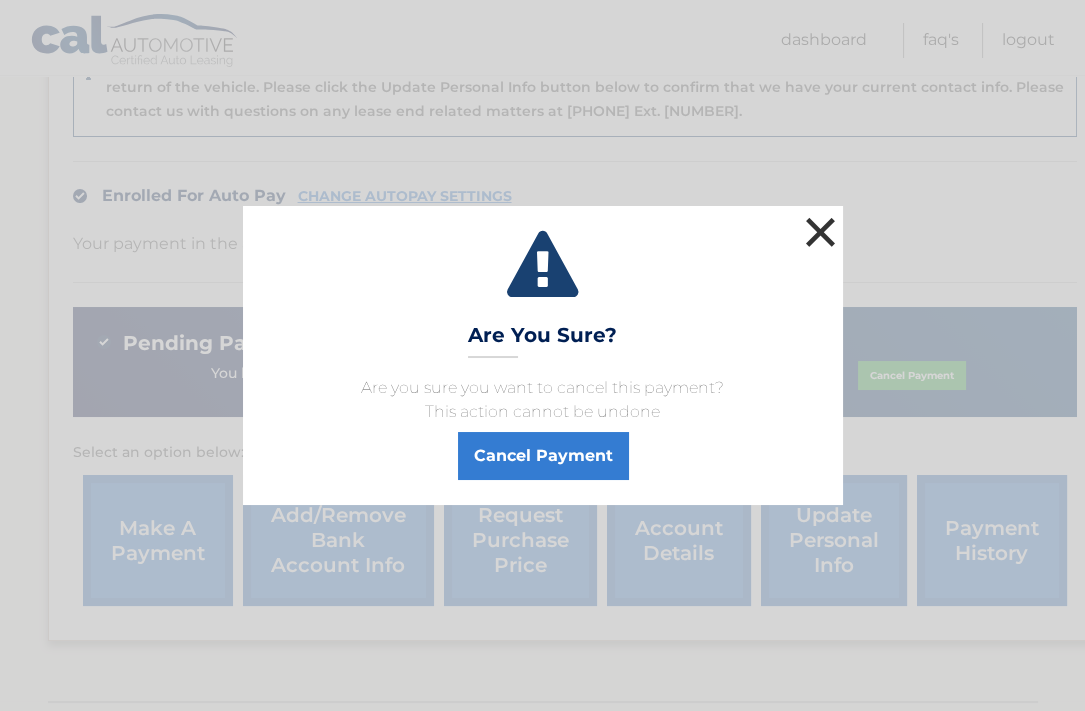 click on "×" at bounding box center (821, 232) 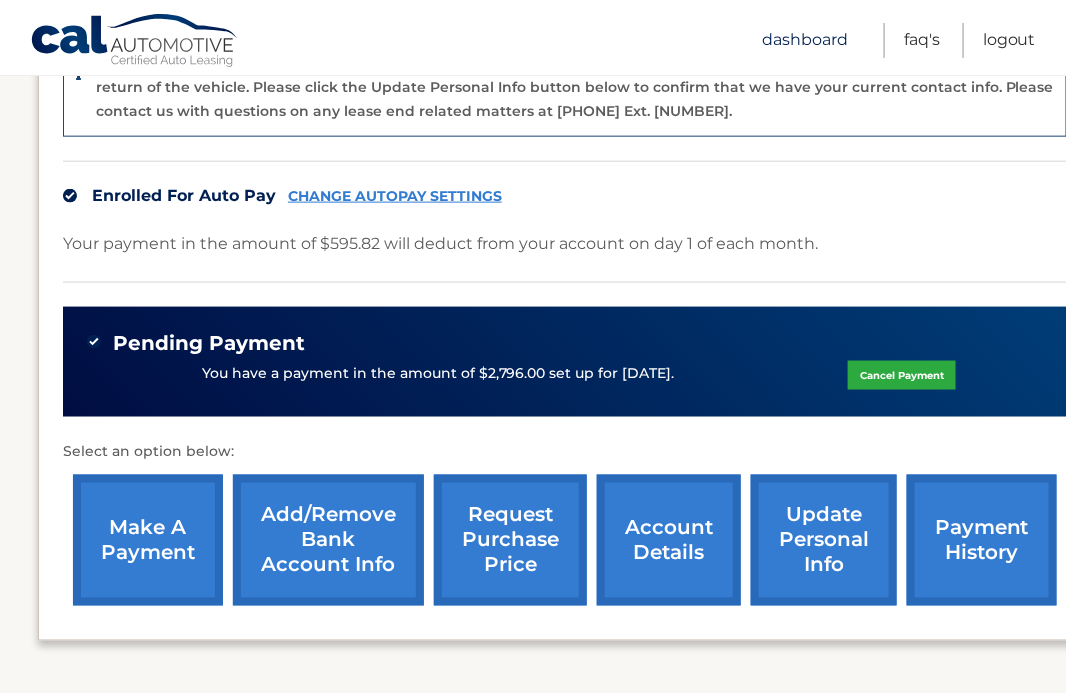 click on "Dashboard" at bounding box center [805, 40] 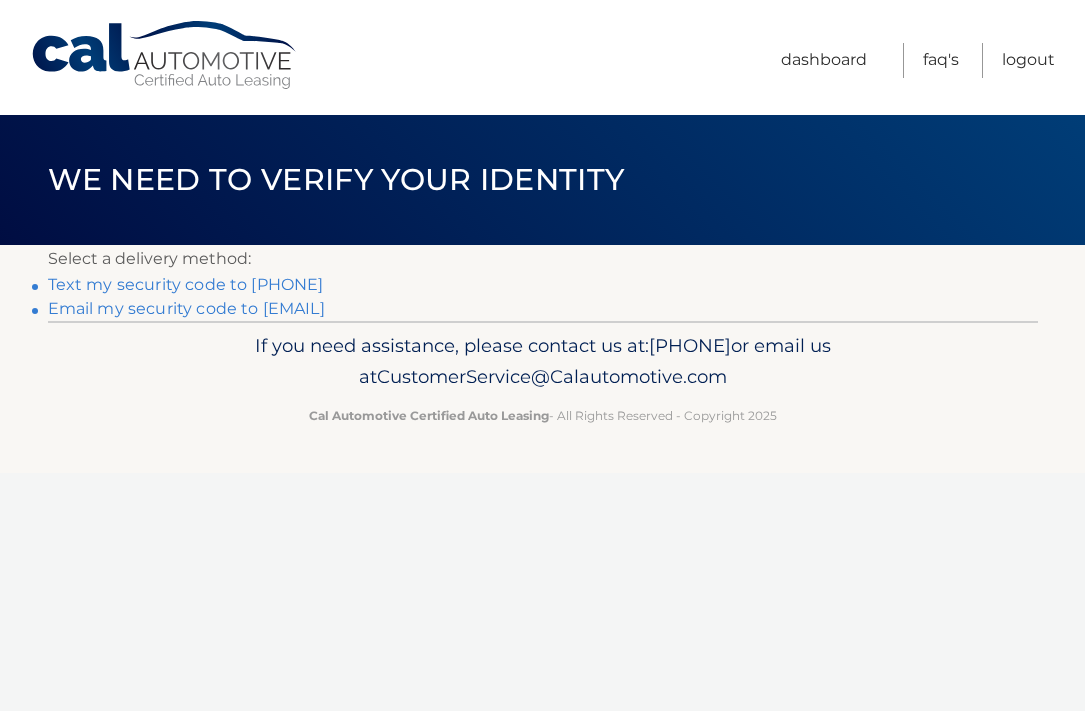scroll, scrollTop: 0, scrollLeft: 0, axis: both 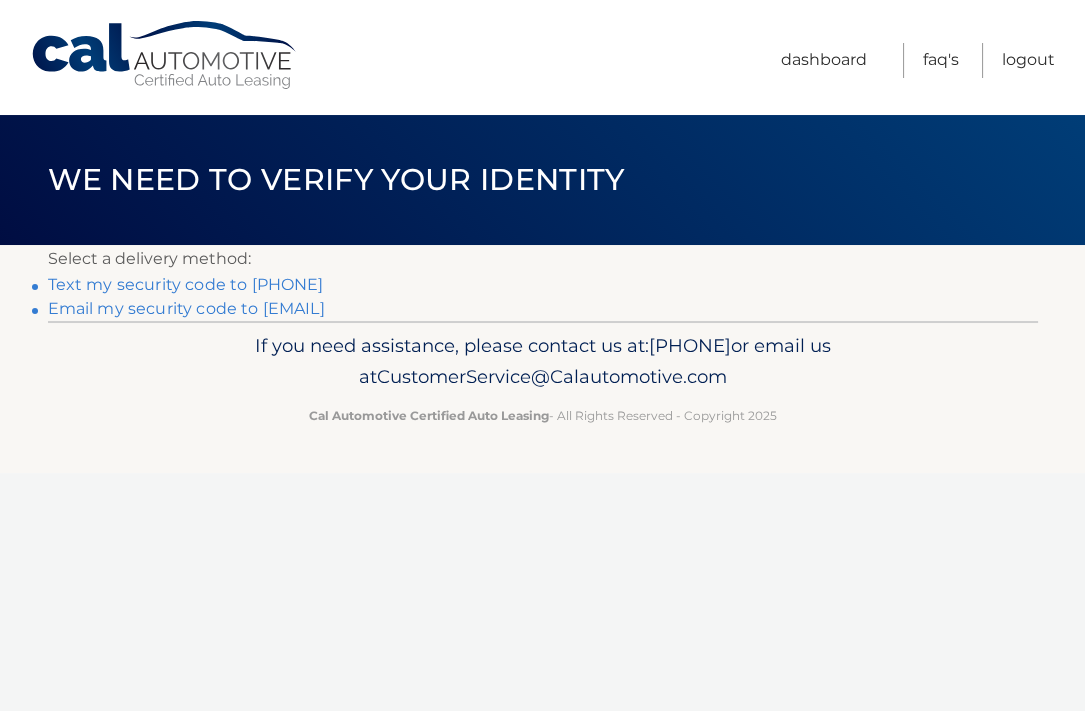 click on "Text my security code to xxx-xxx-2160" at bounding box center (186, 284) 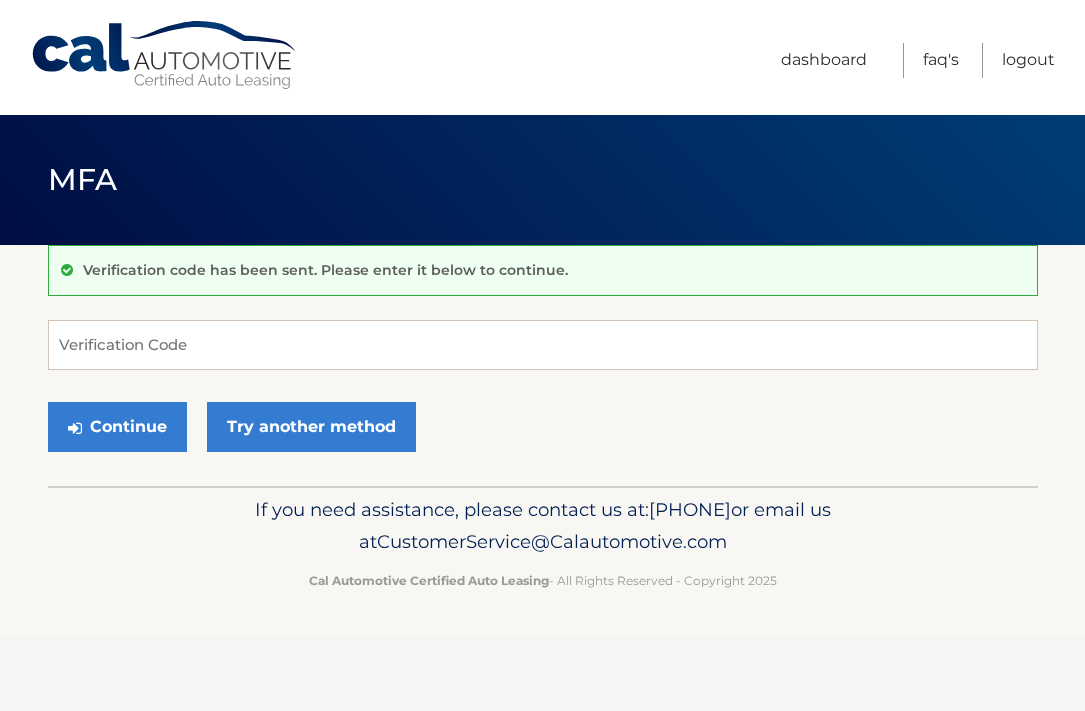 scroll, scrollTop: 0, scrollLeft: 0, axis: both 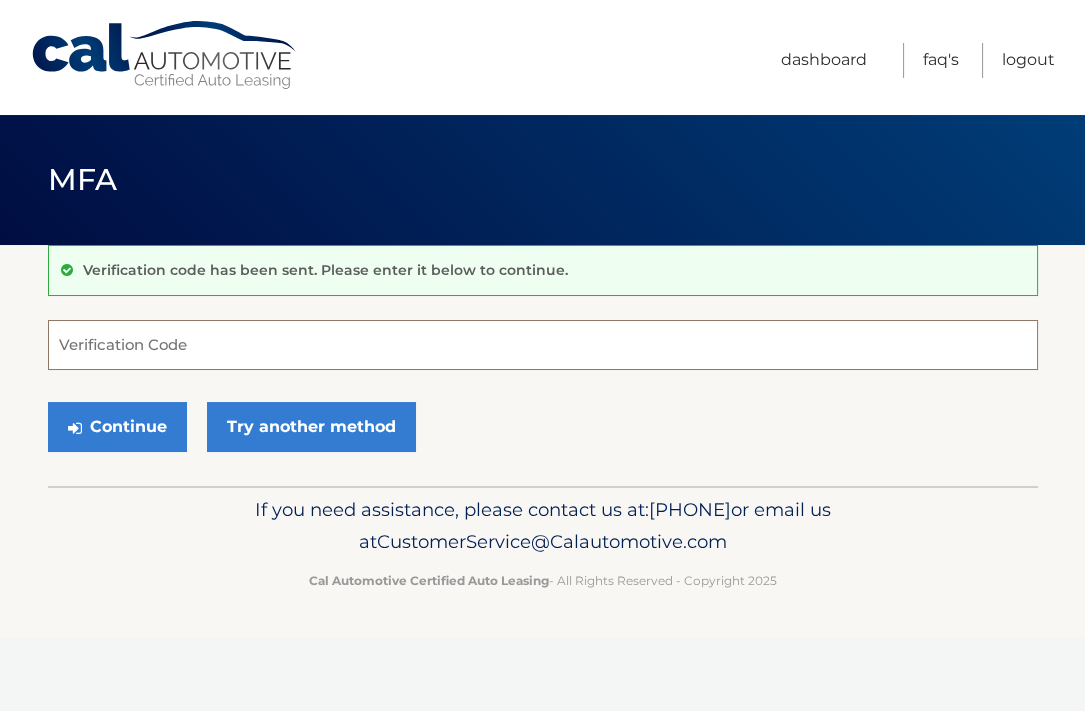 click on "Verification Code" at bounding box center (543, 345) 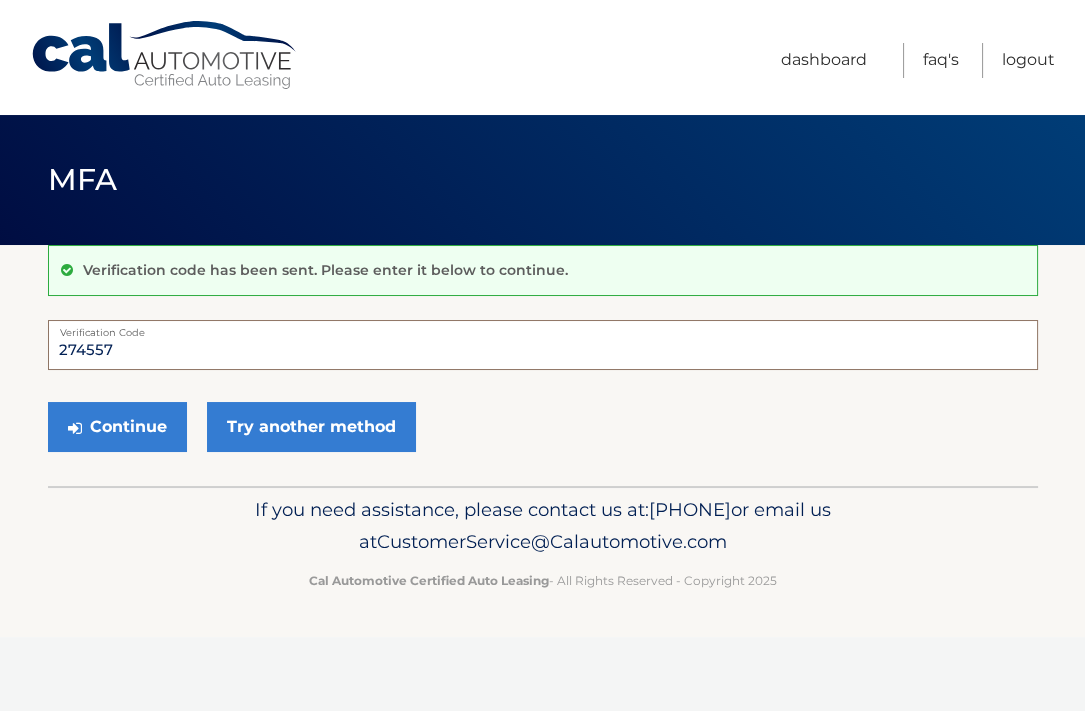 type on "274557" 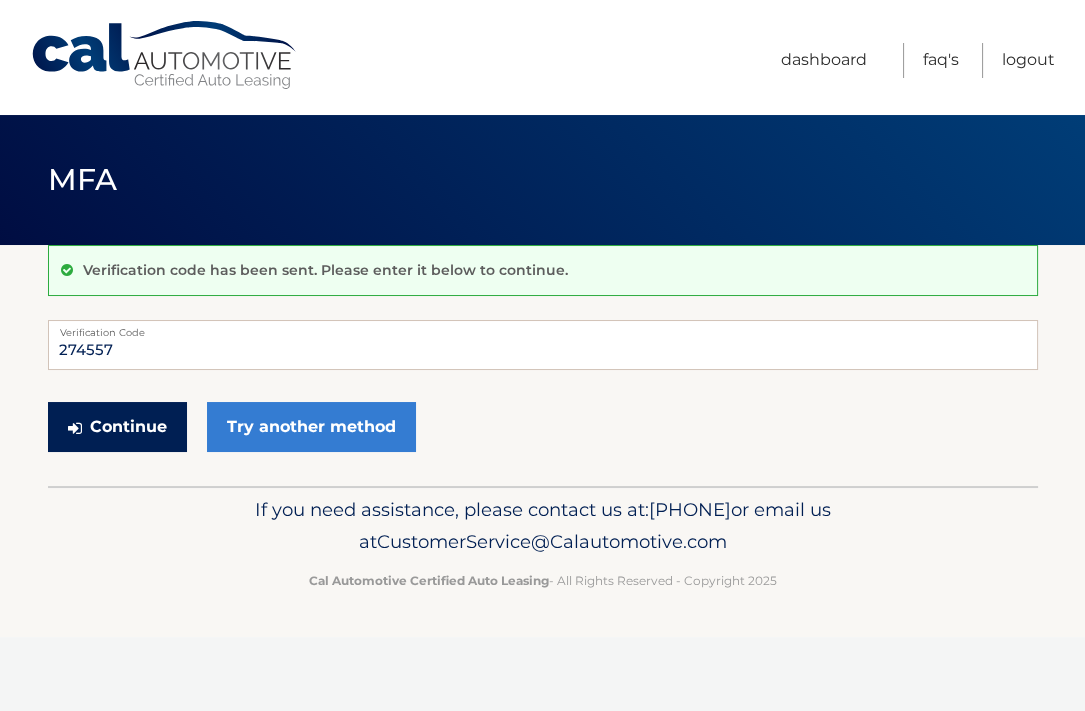 click on "Continue" at bounding box center [117, 427] 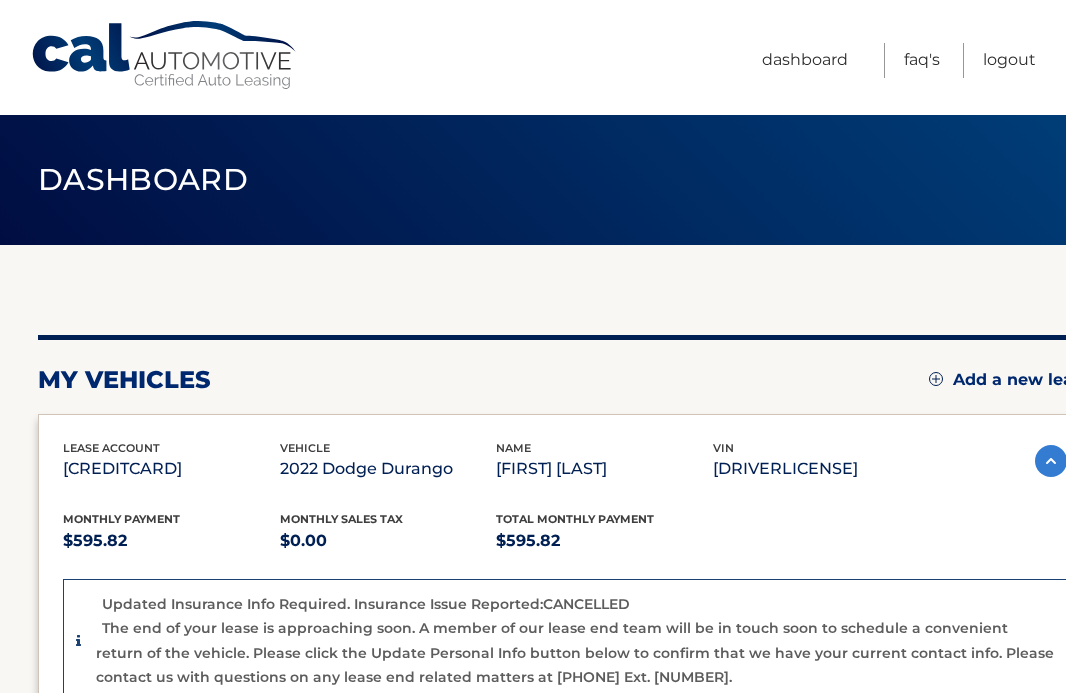 scroll, scrollTop: 0, scrollLeft: 0, axis: both 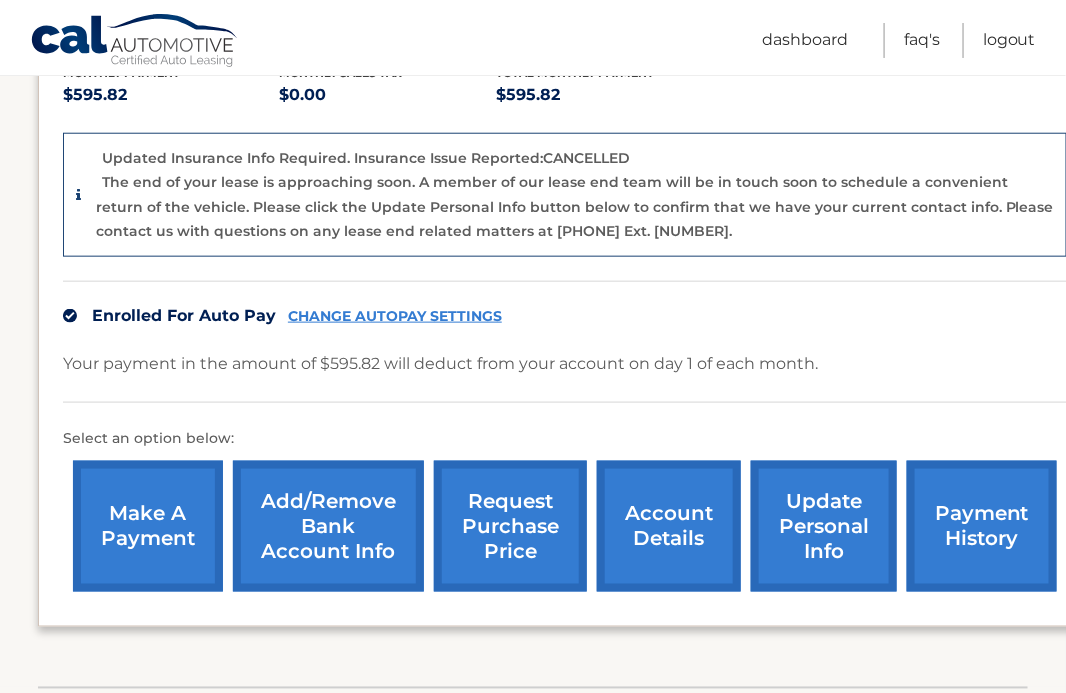 click on "make a payment" at bounding box center [148, 526] 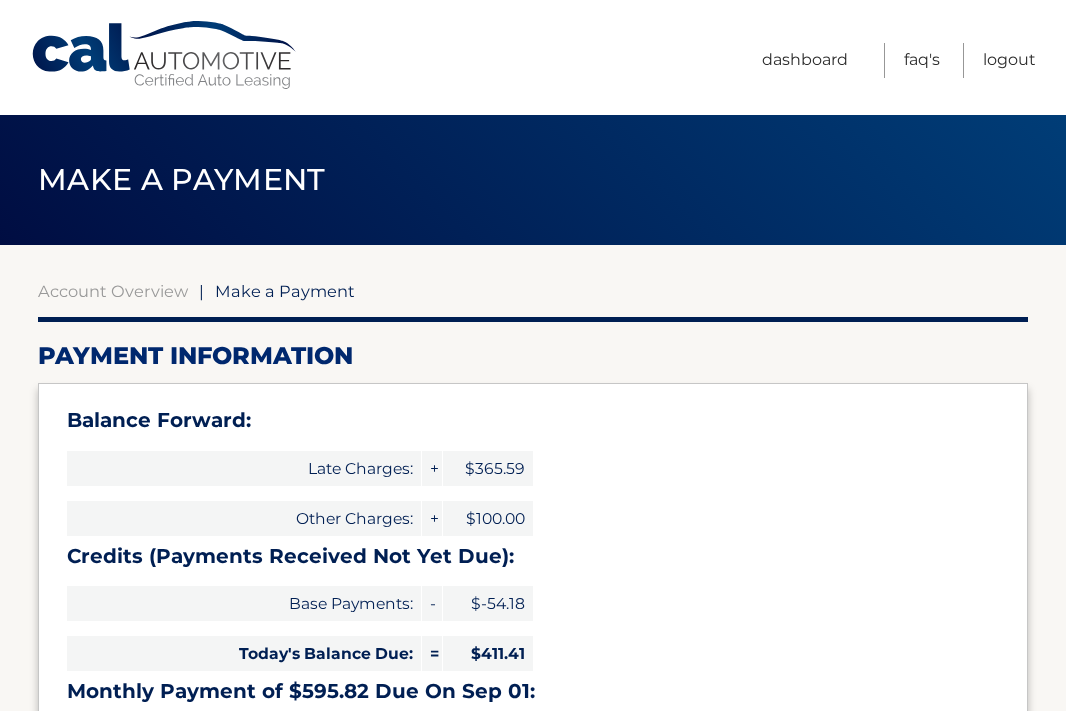 scroll, scrollTop: 0, scrollLeft: 0, axis: both 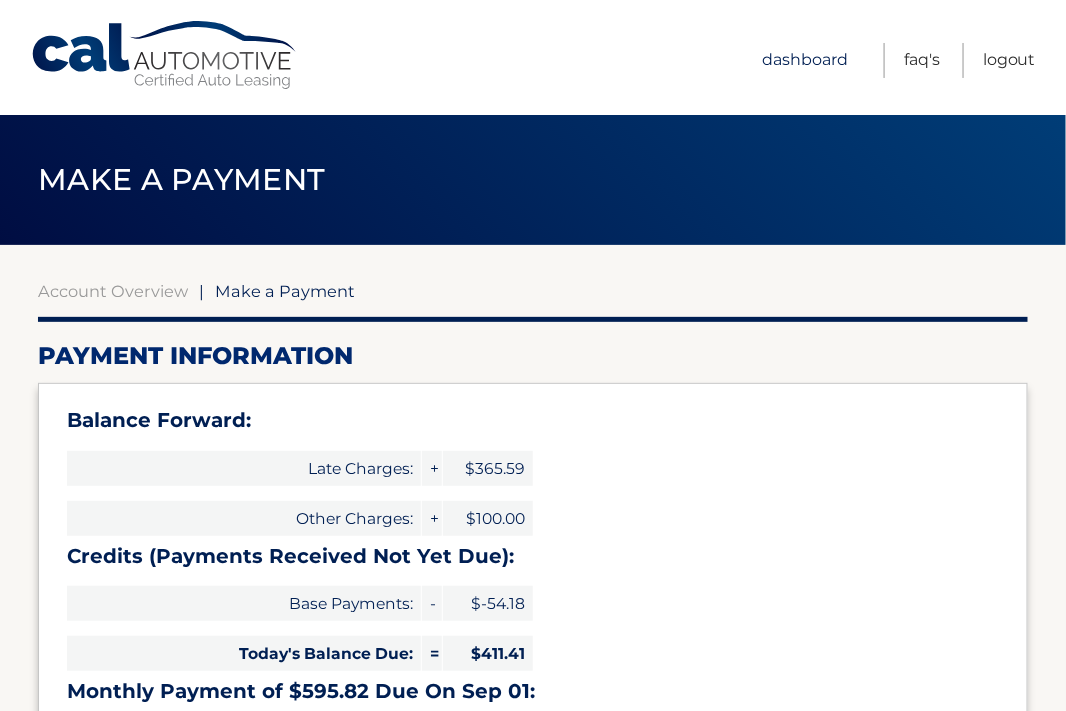 click on "Dashboard" at bounding box center (805, 60) 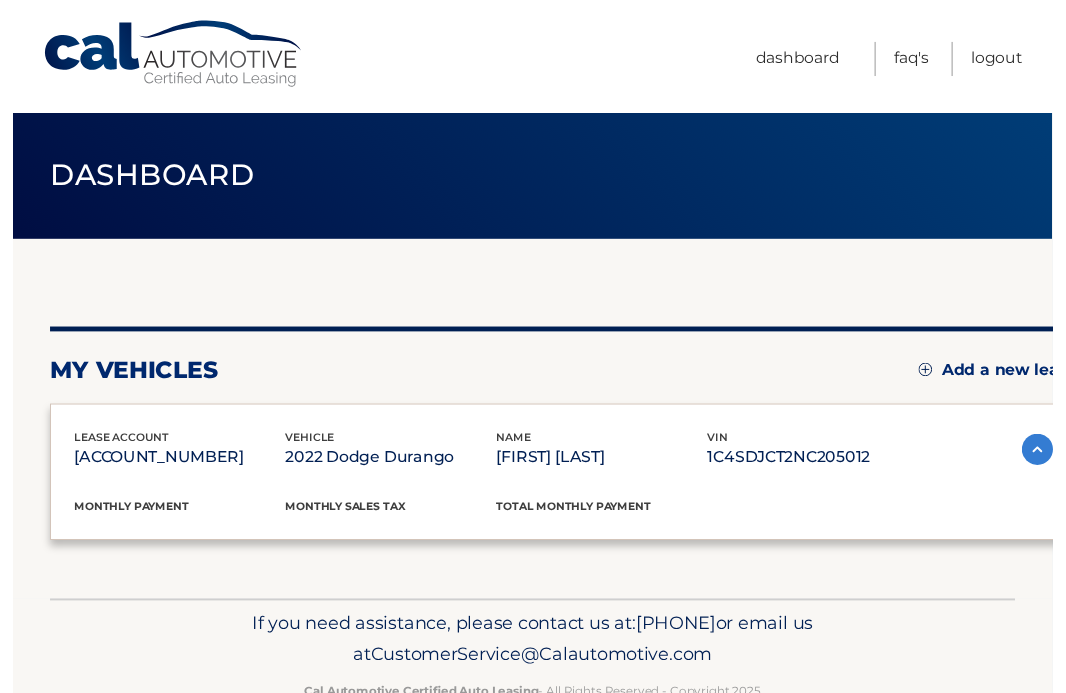 scroll, scrollTop: 0, scrollLeft: 0, axis: both 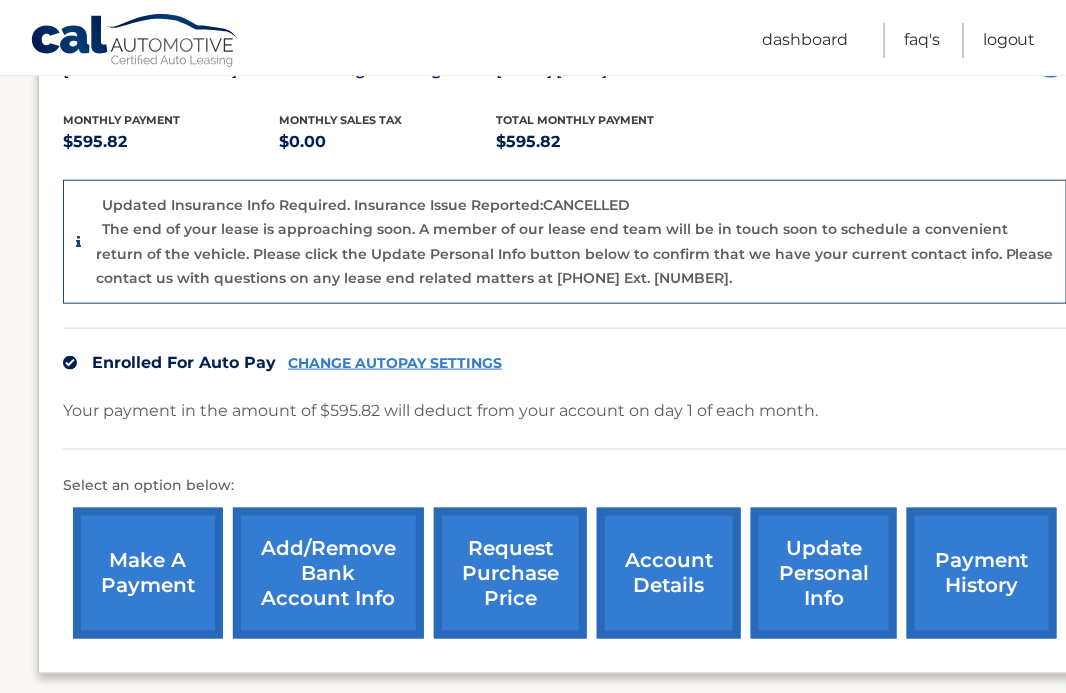 click on "payment history" at bounding box center [982, 573] 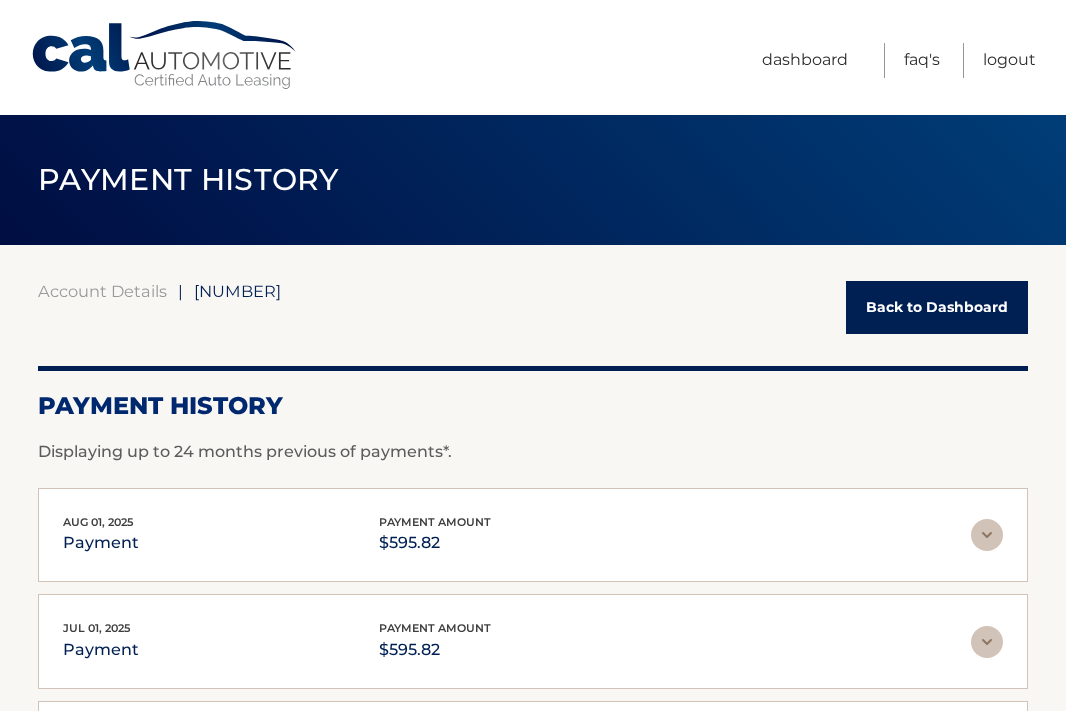 scroll, scrollTop: 0, scrollLeft: 0, axis: both 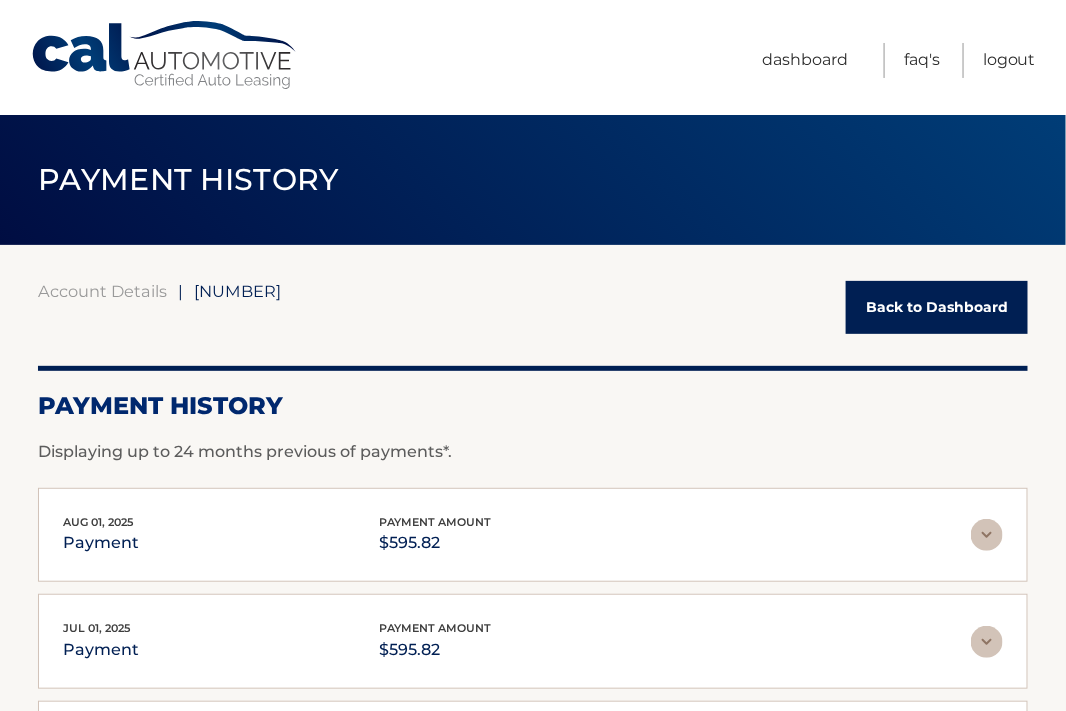 click on "Back to Dashboard" at bounding box center [937, 307] 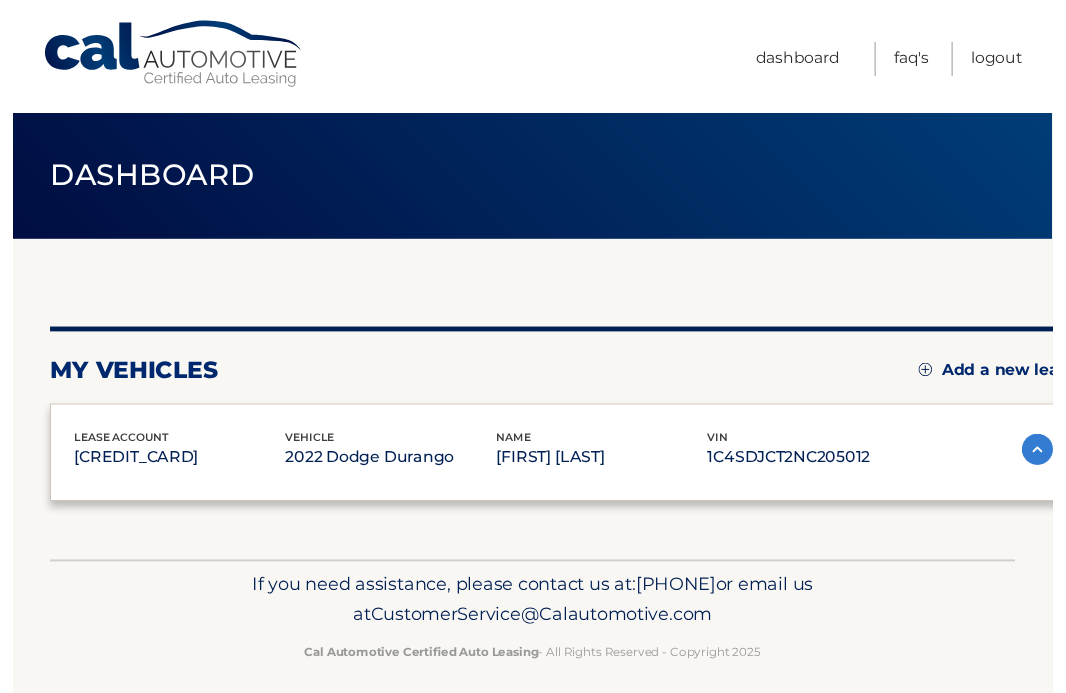 scroll, scrollTop: 0, scrollLeft: 0, axis: both 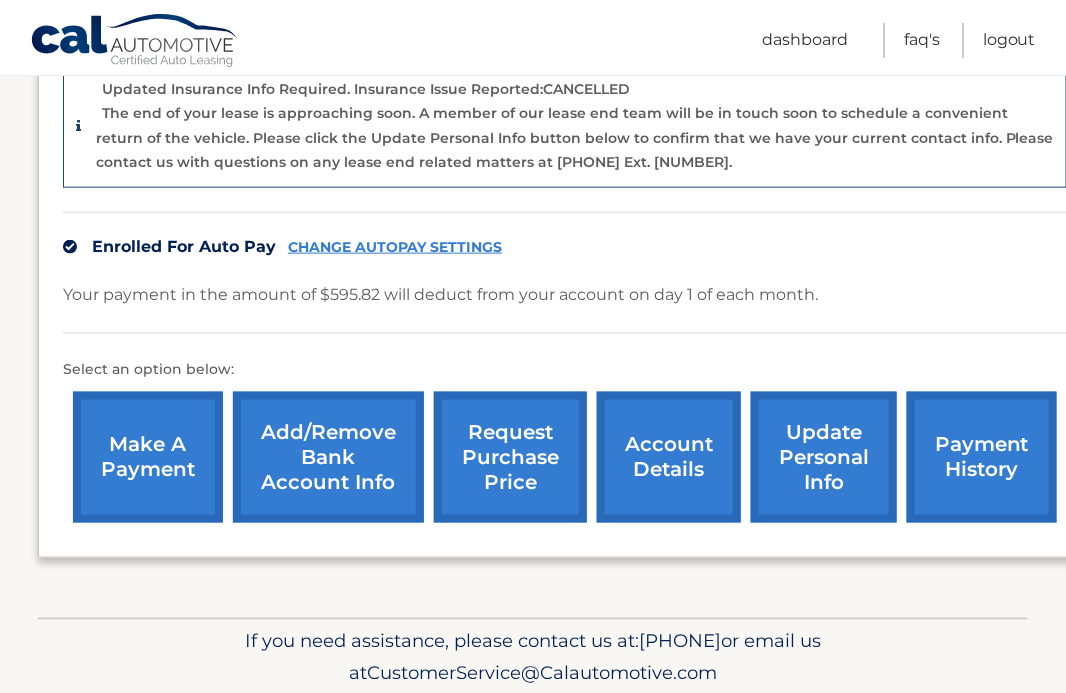 click on "make a payment" at bounding box center (148, 457) 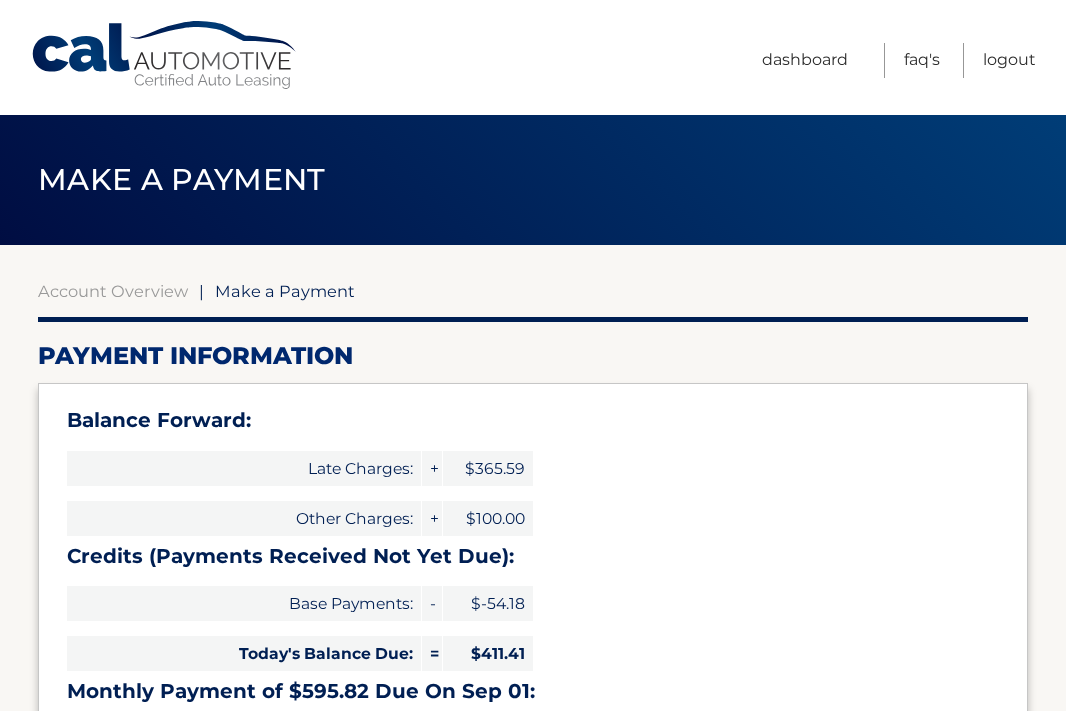 scroll, scrollTop: 0, scrollLeft: 0, axis: both 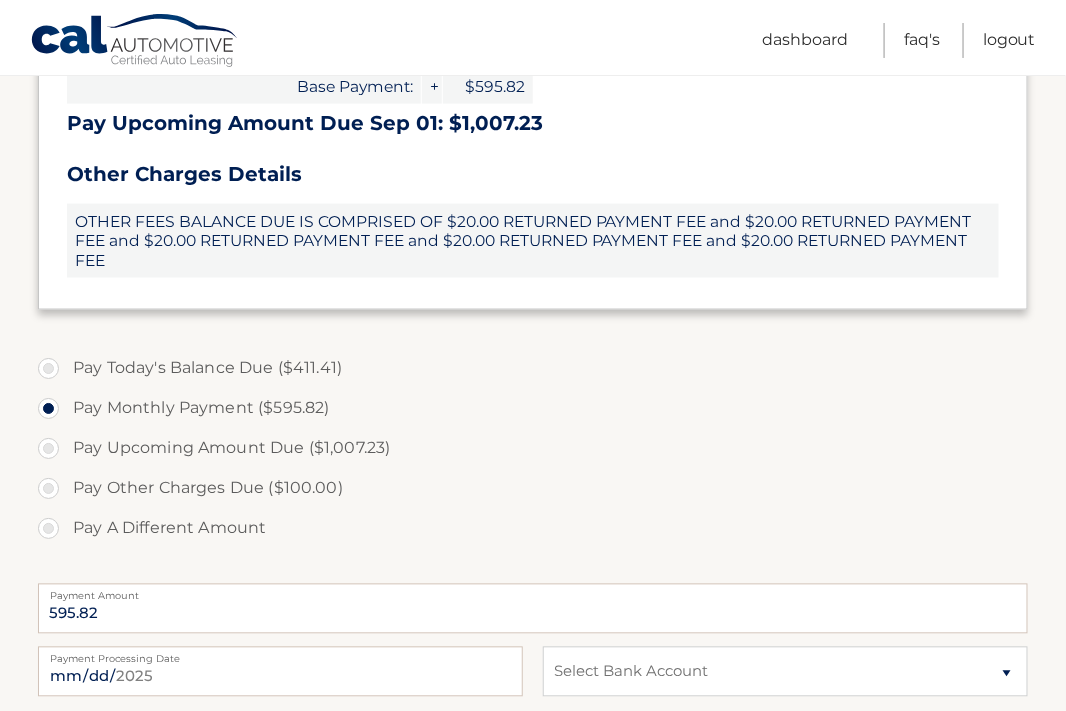 click on "Pay Upcoming Amount Due ($1,007.23)" at bounding box center (533, 449) 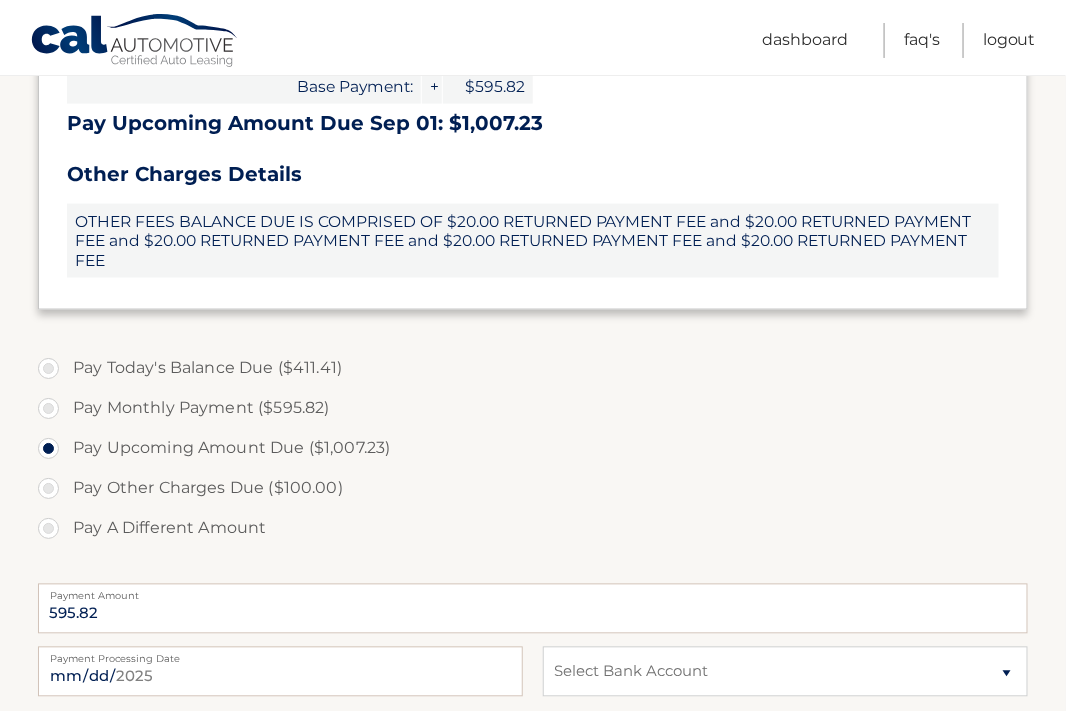 type on "1007.23" 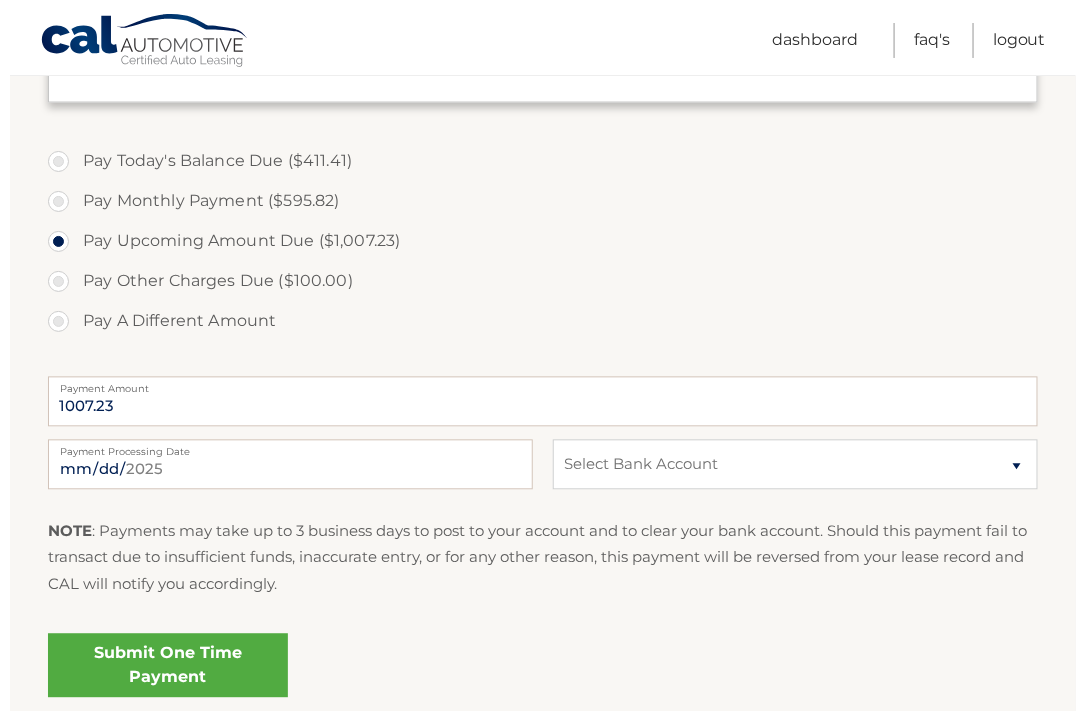 scroll, scrollTop: 1005, scrollLeft: 0, axis: vertical 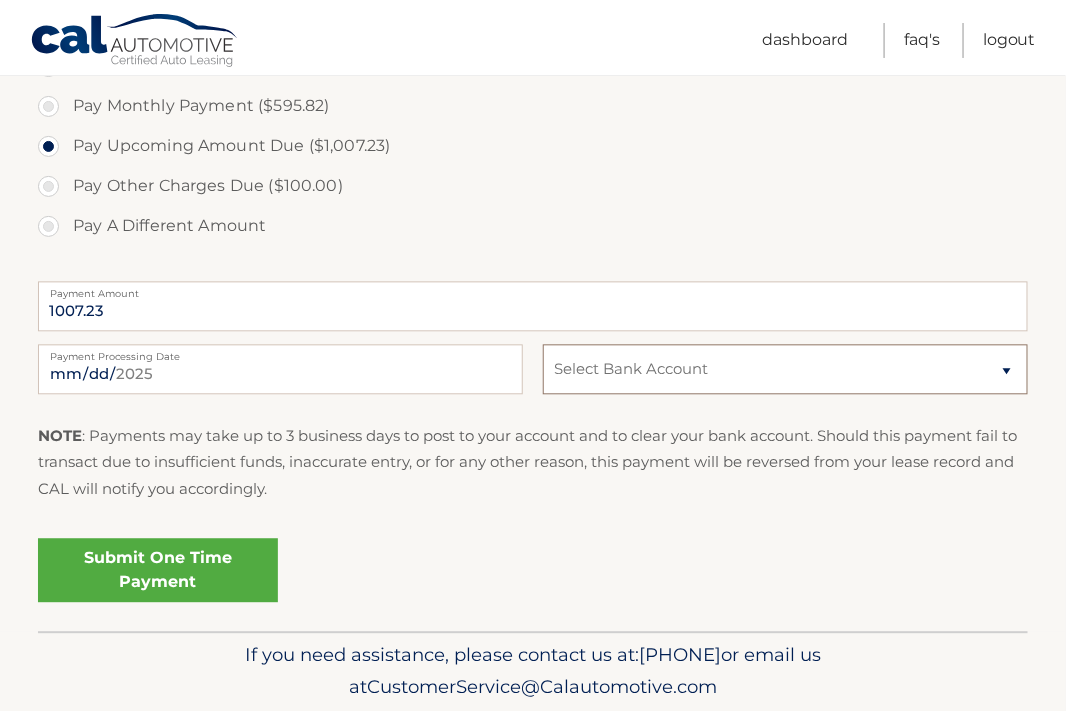 click on "Select Bank Account
Checking JPMORGAN CHASE BANK, NA *****8330 Checking TD BANK NA *****0426" at bounding box center [785, 370] 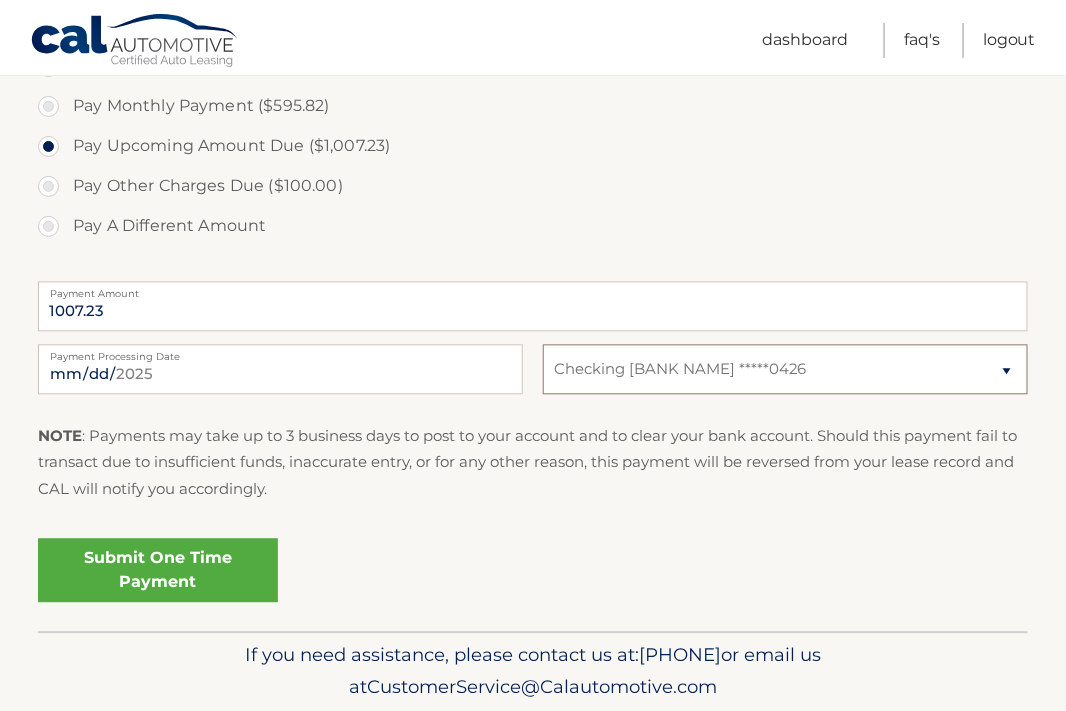 click on "Select Bank Account
Checking JPMORGAN CHASE BANK, NA *****8330 Checking TD BANK NA *****0426" at bounding box center [785, 370] 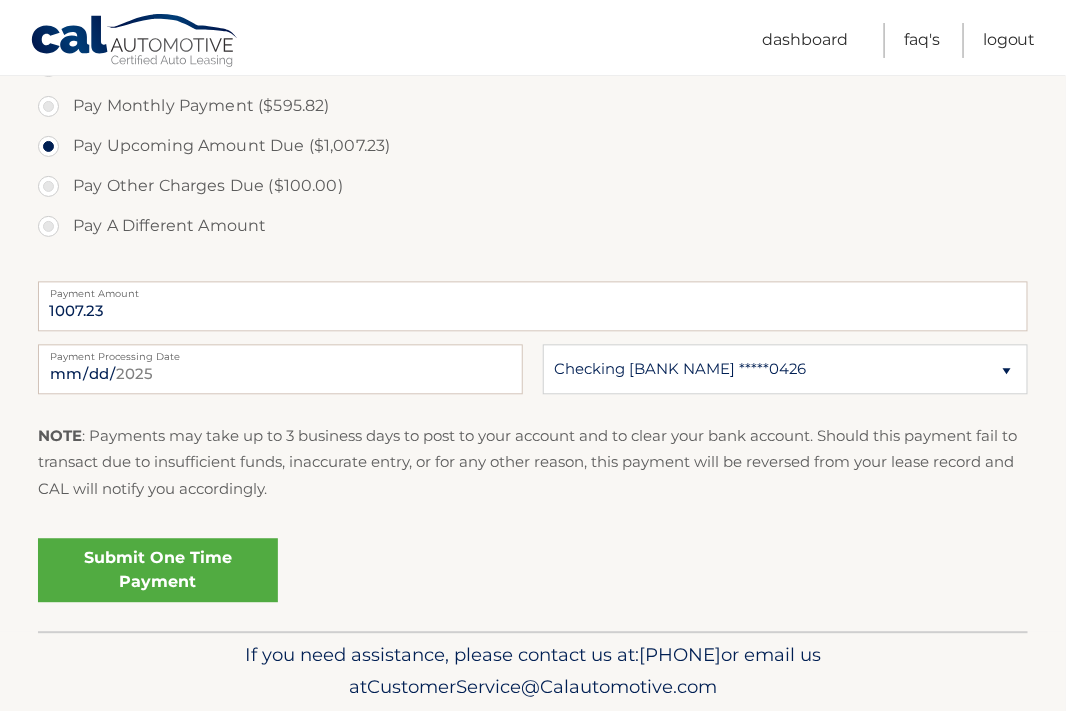 click on "Submit One Time Payment" at bounding box center (158, 571) 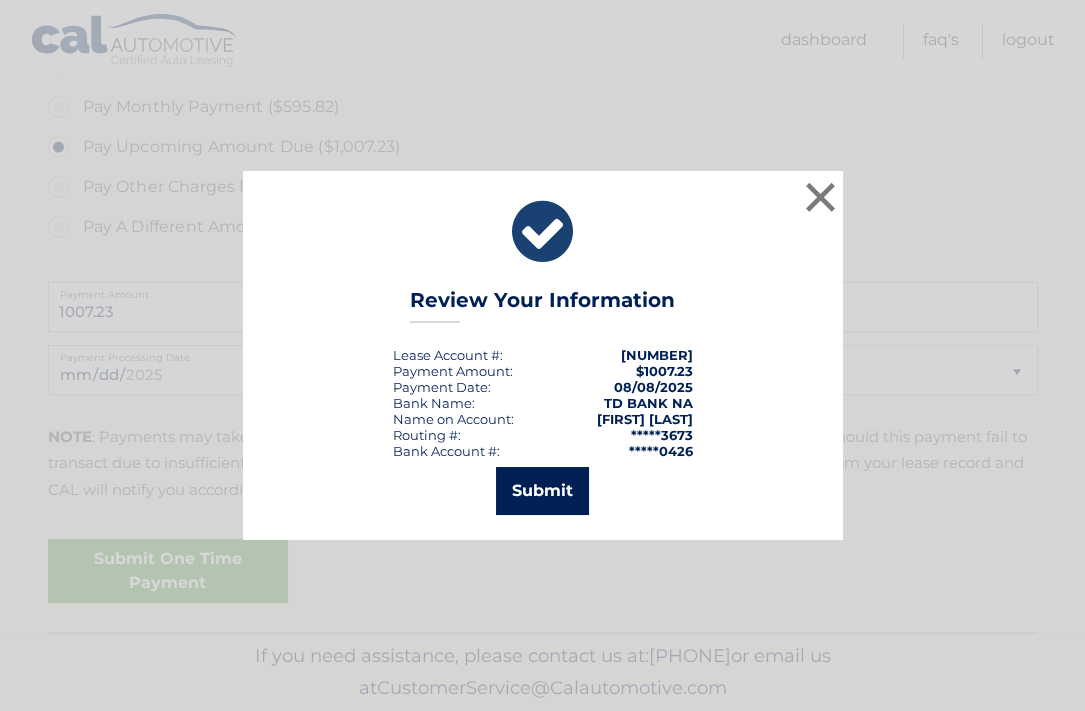click on "Submit" at bounding box center (542, 491) 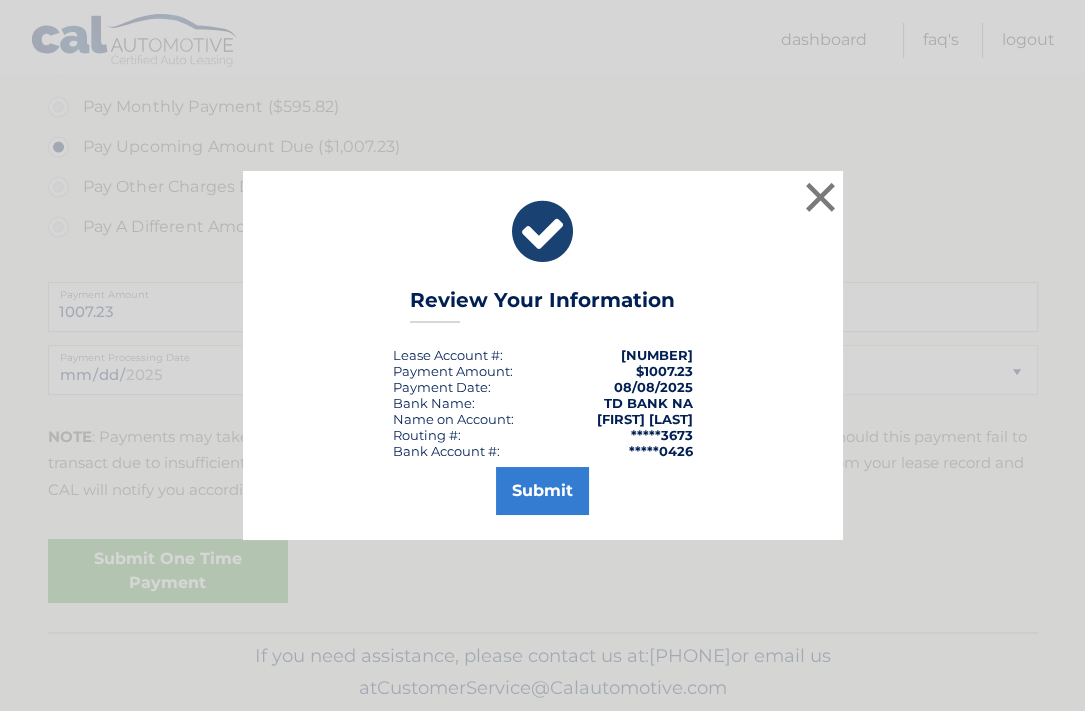 scroll, scrollTop: 1004, scrollLeft: 0, axis: vertical 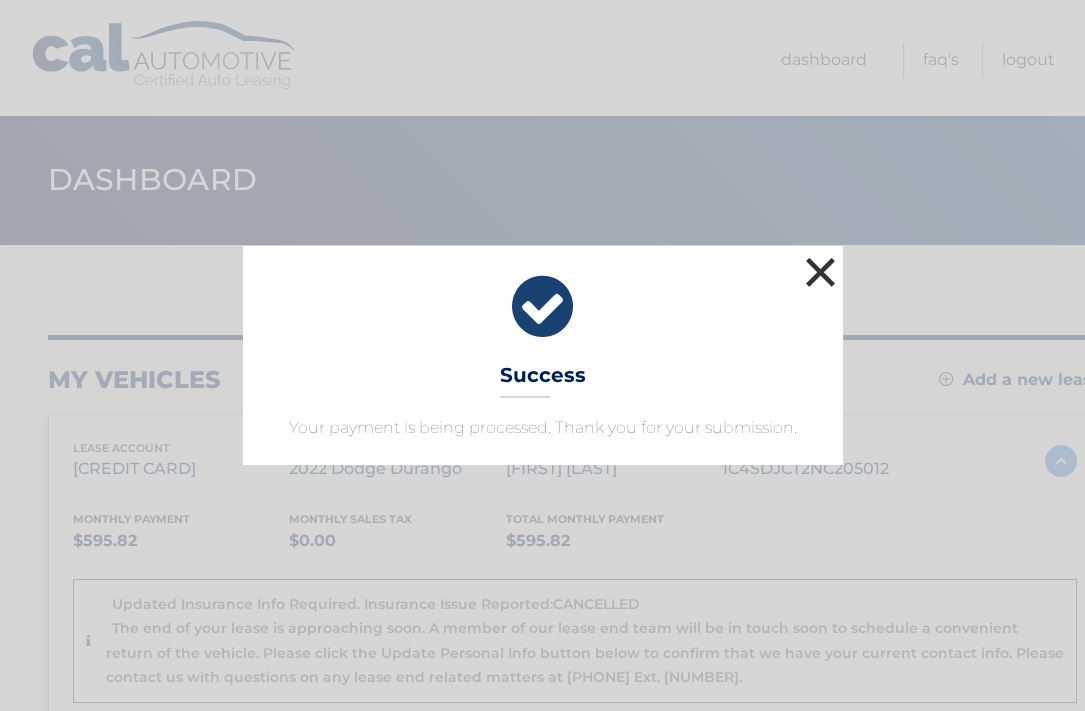 click on "×" at bounding box center [821, 272] 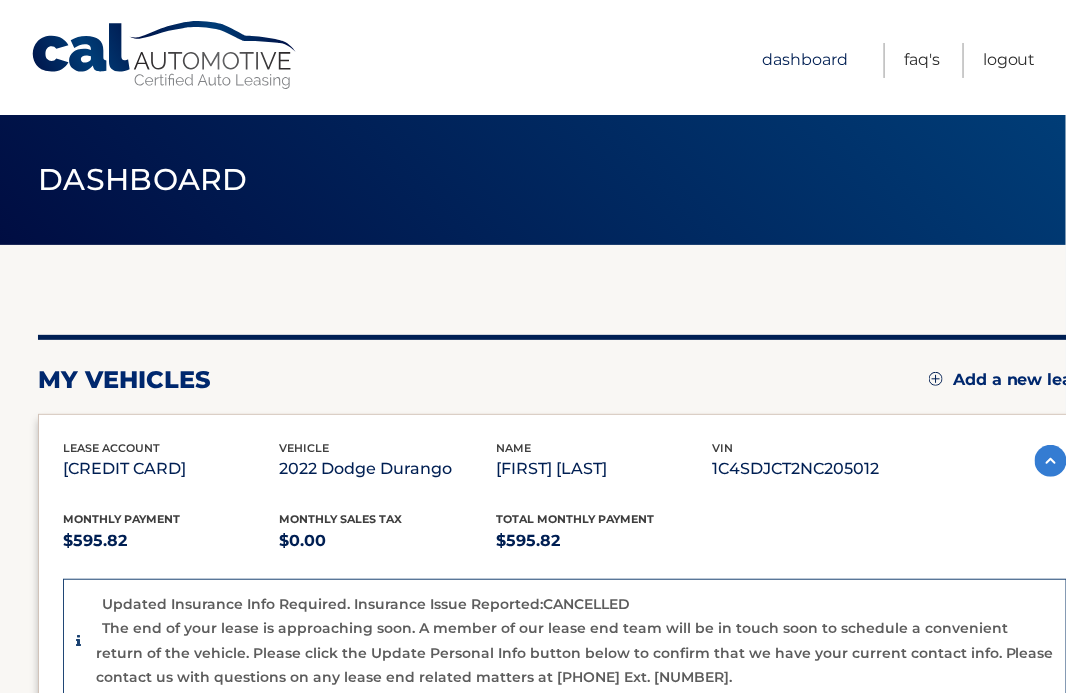 click on "Dashboard" at bounding box center [805, 60] 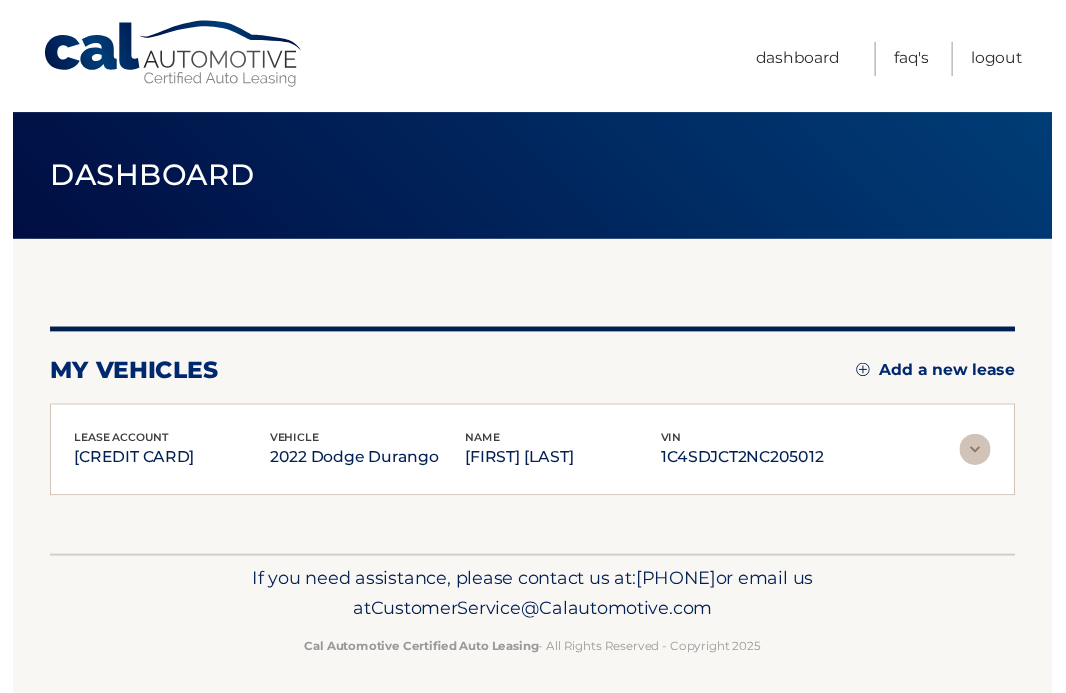 scroll, scrollTop: 0, scrollLeft: 0, axis: both 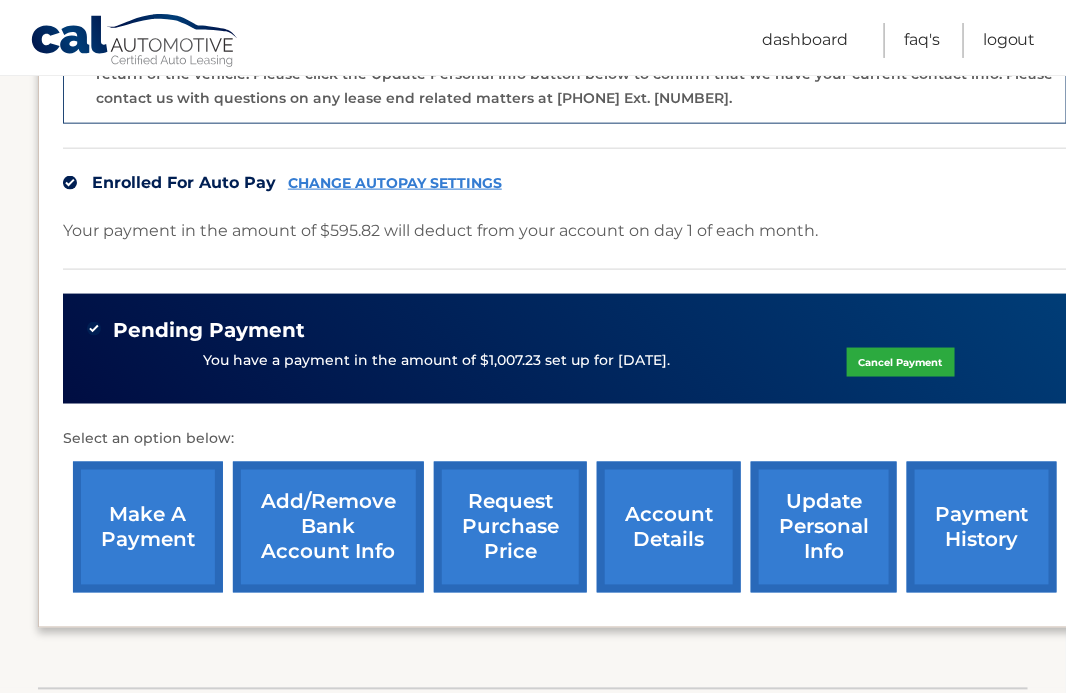 click on "payment history" at bounding box center [982, 527] 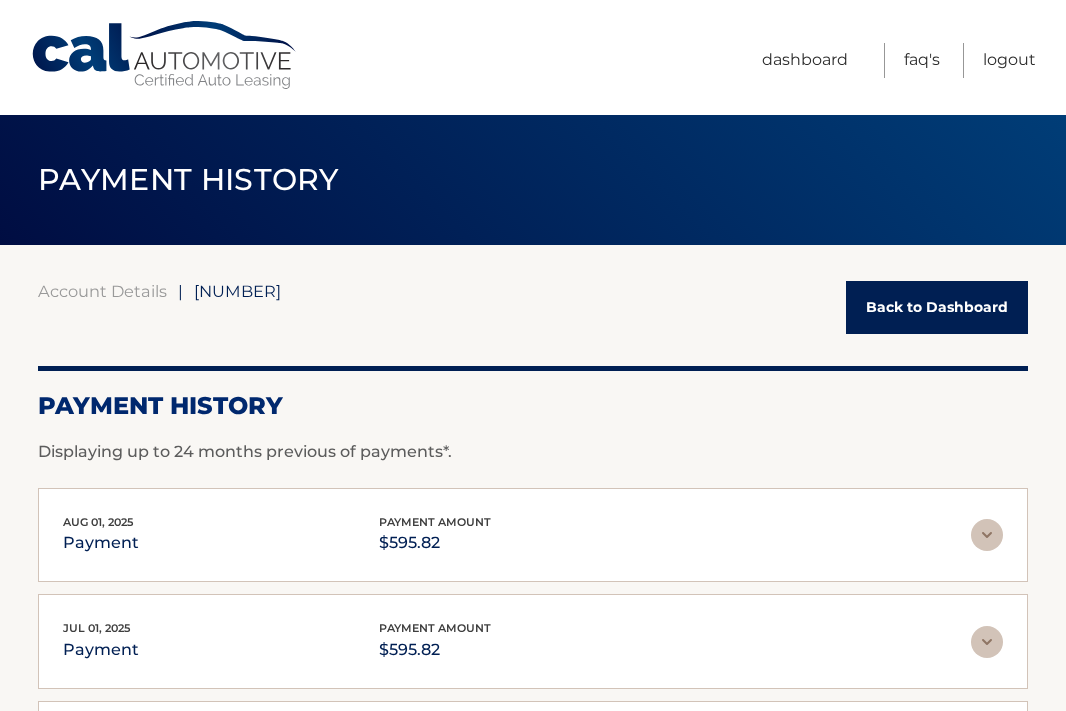 scroll, scrollTop: 0, scrollLeft: 0, axis: both 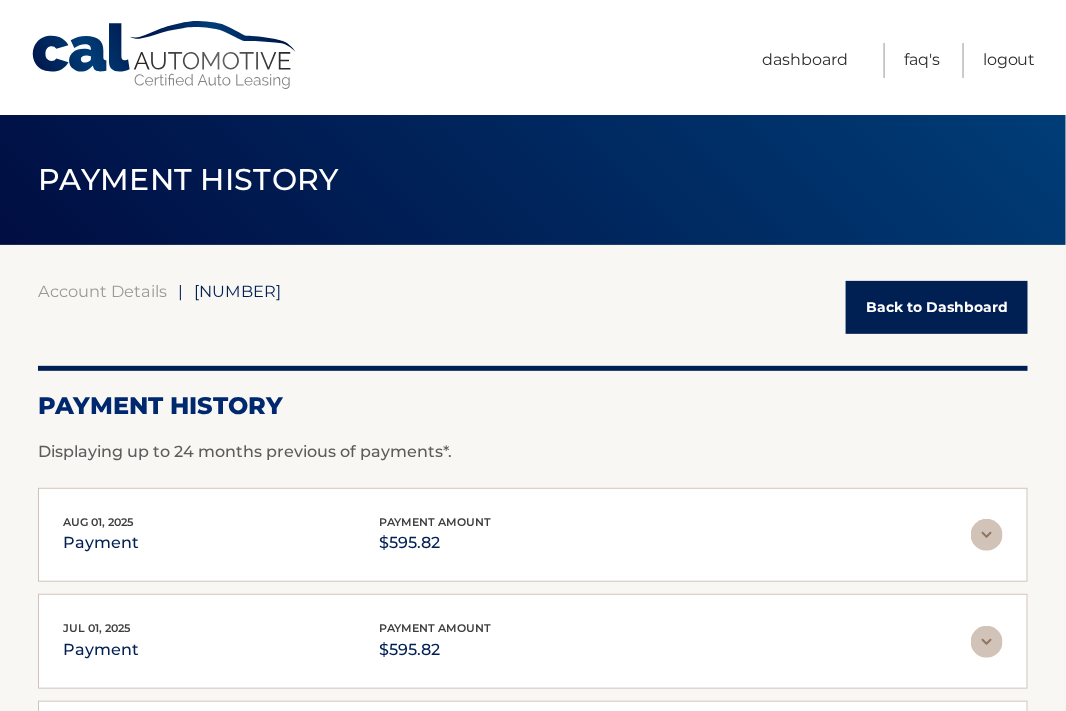 click on "Back to Dashboard" at bounding box center [937, 307] 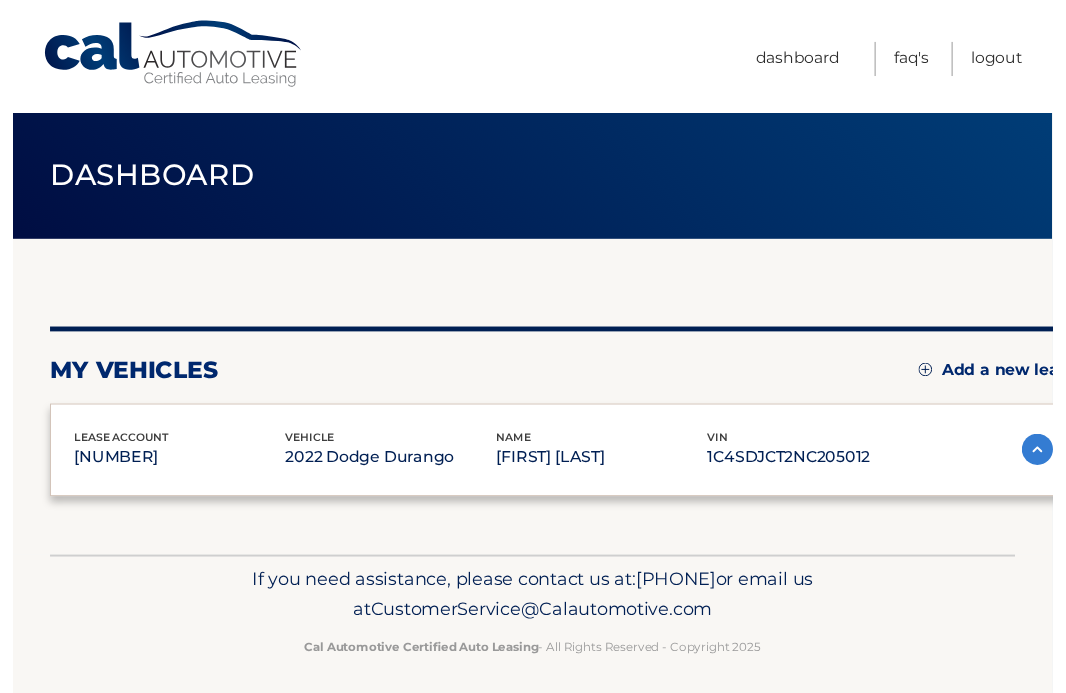 scroll, scrollTop: 0, scrollLeft: 0, axis: both 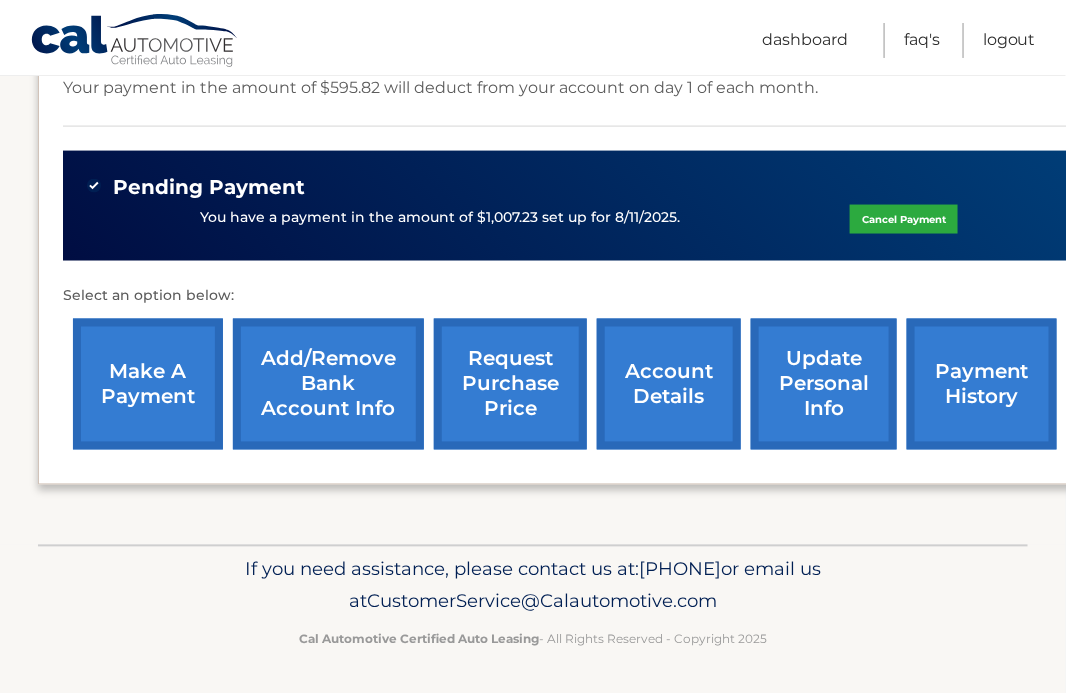 click on "account details" at bounding box center (669, 384) 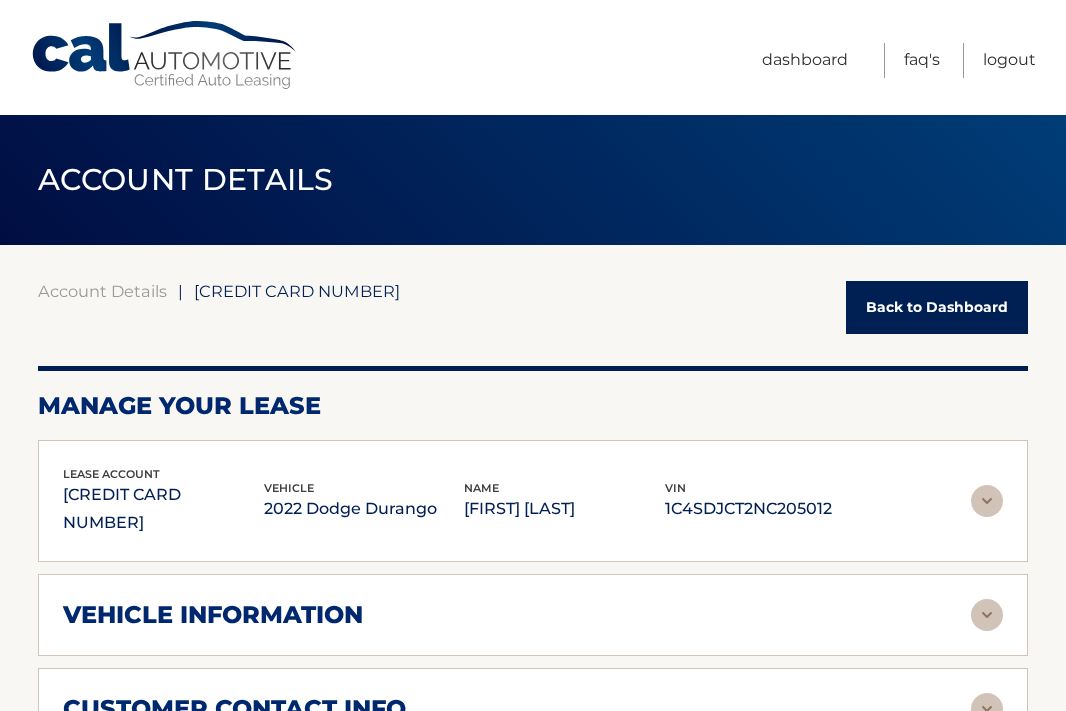 scroll, scrollTop: 0, scrollLeft: 0, axis: both 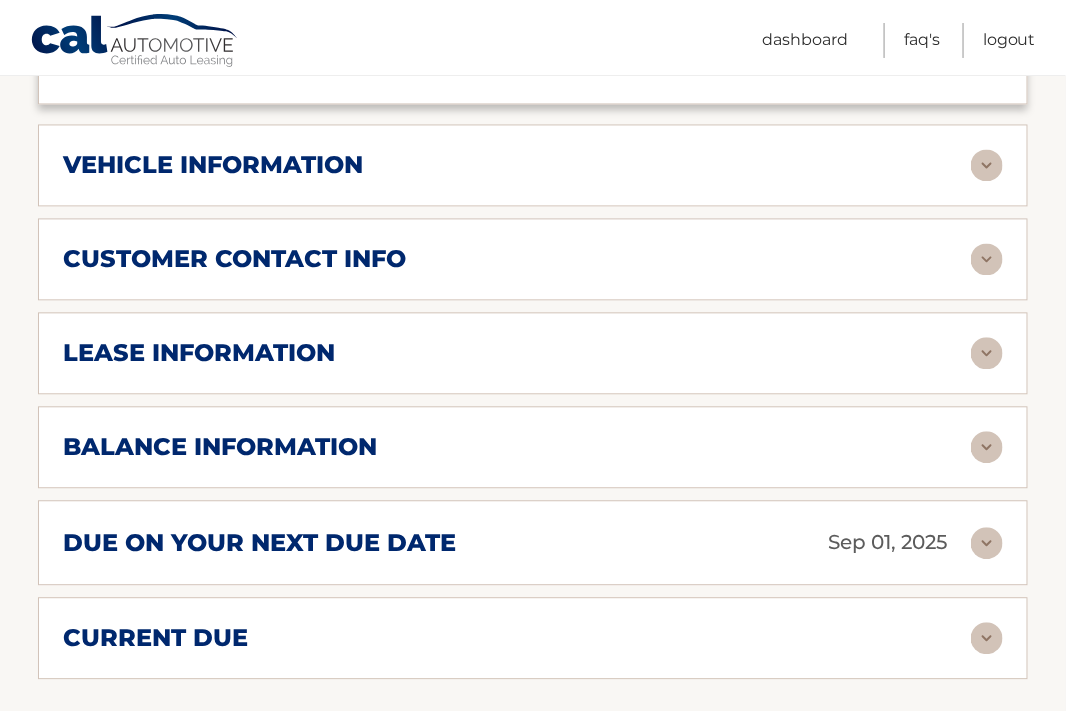 click at bounding box center (987, 448) 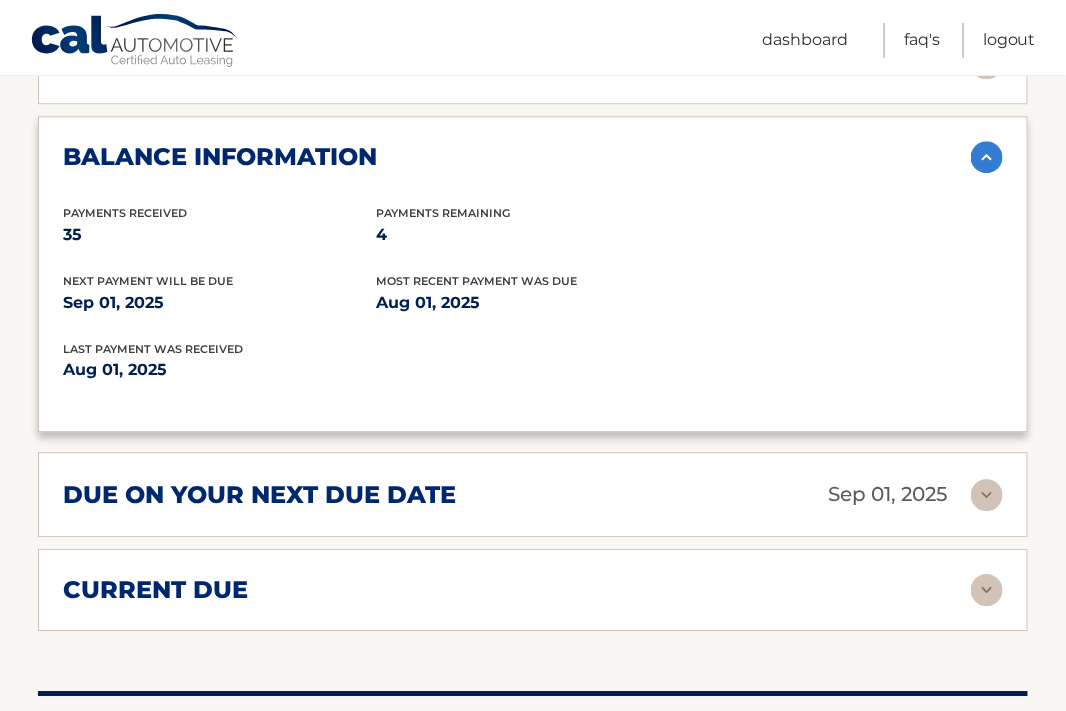 scroll, scrollTop: 1322, scrollLeft: 0, axis: vertical 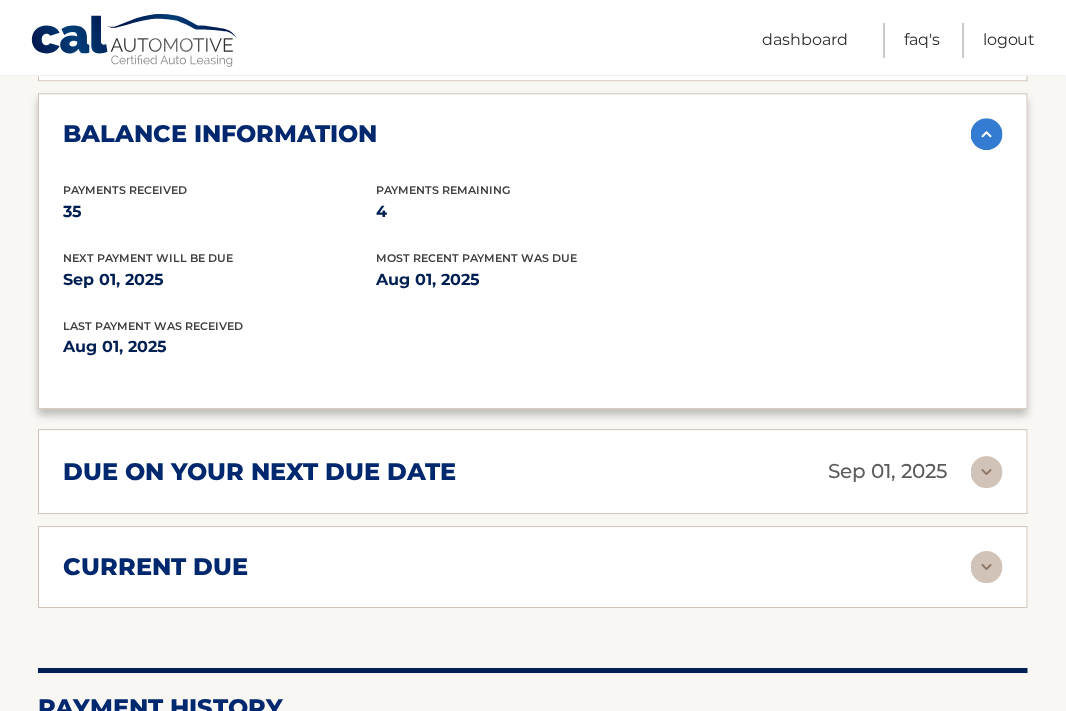 click at bounding box center (987, 472) 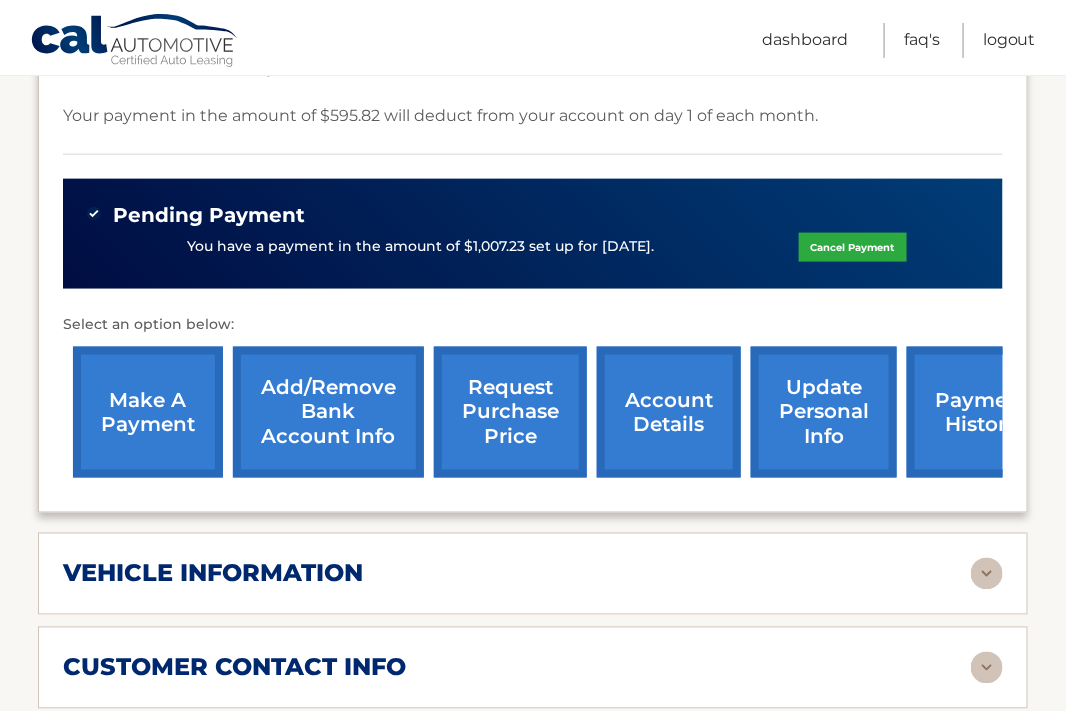 scroll, scrollTop: 529, scrollLeft: 0, axis: vertical 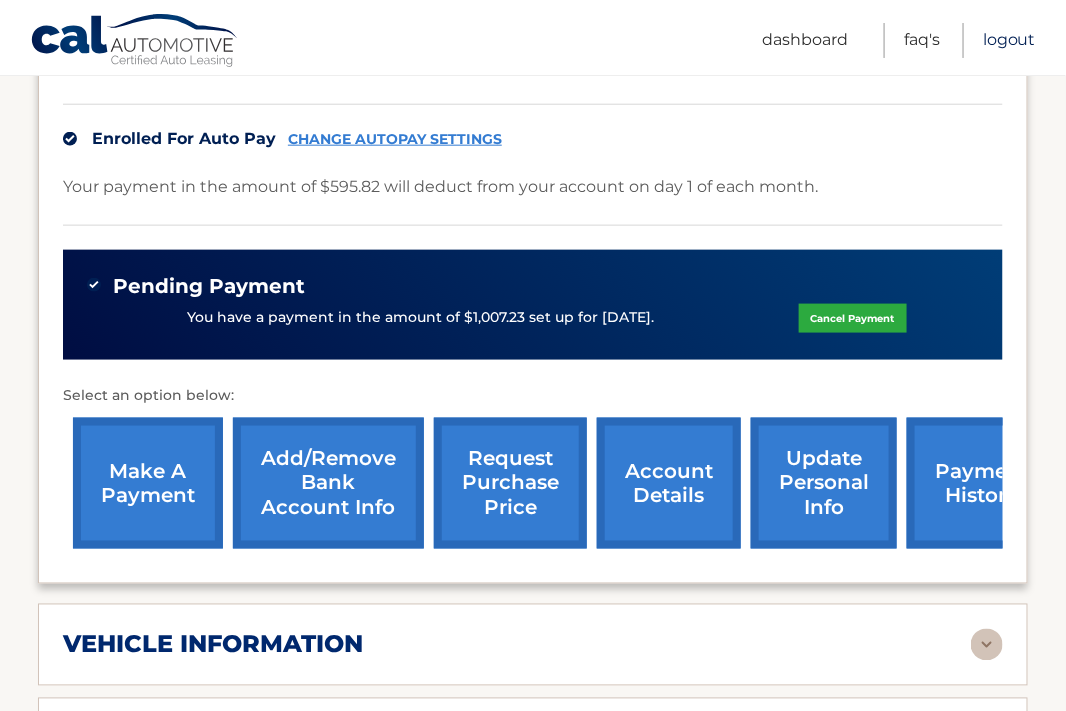 click on "Logout" at bounding box center (1009, 40) 